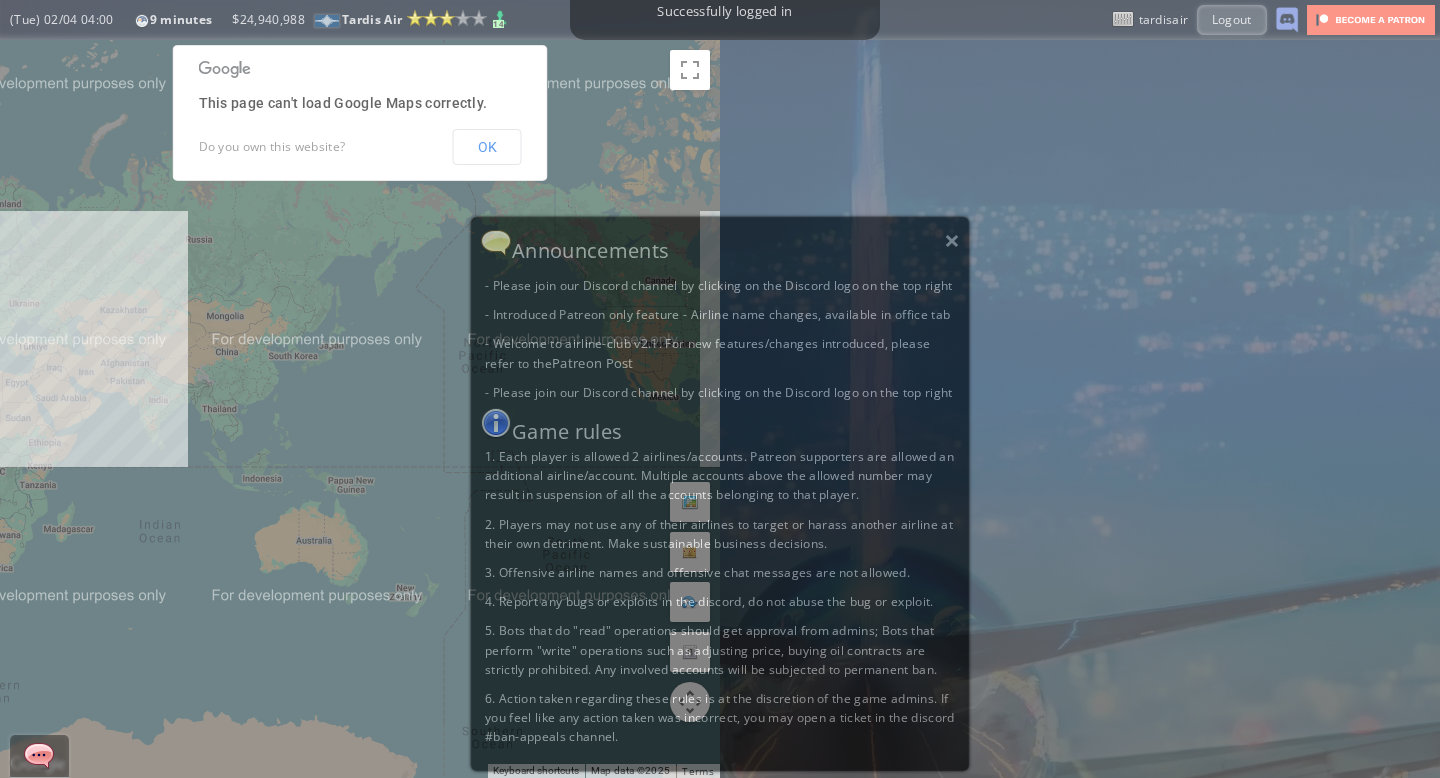 scroll, scrollTop: 0, scrollLeft: 0, axis: both 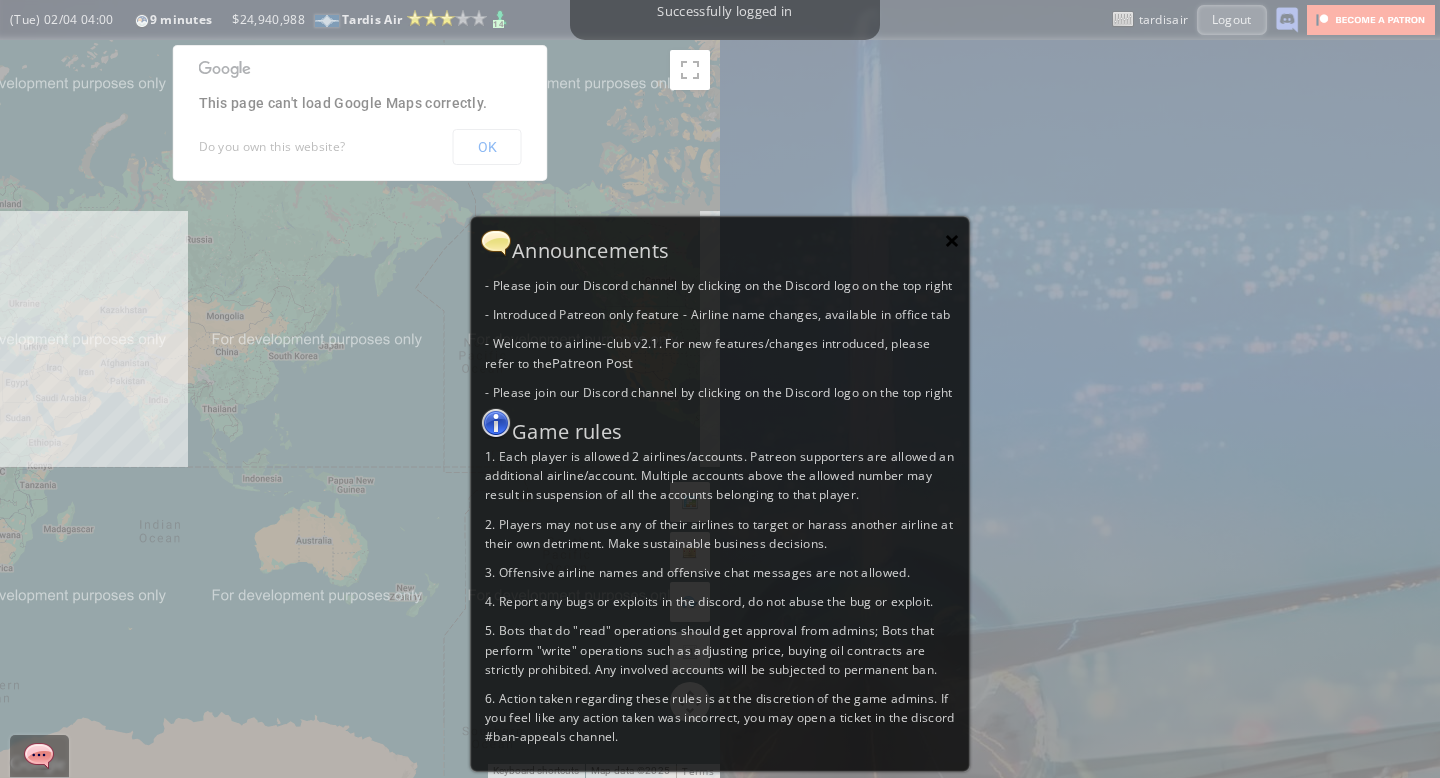 click on "×" at bounding box center (952, 240) 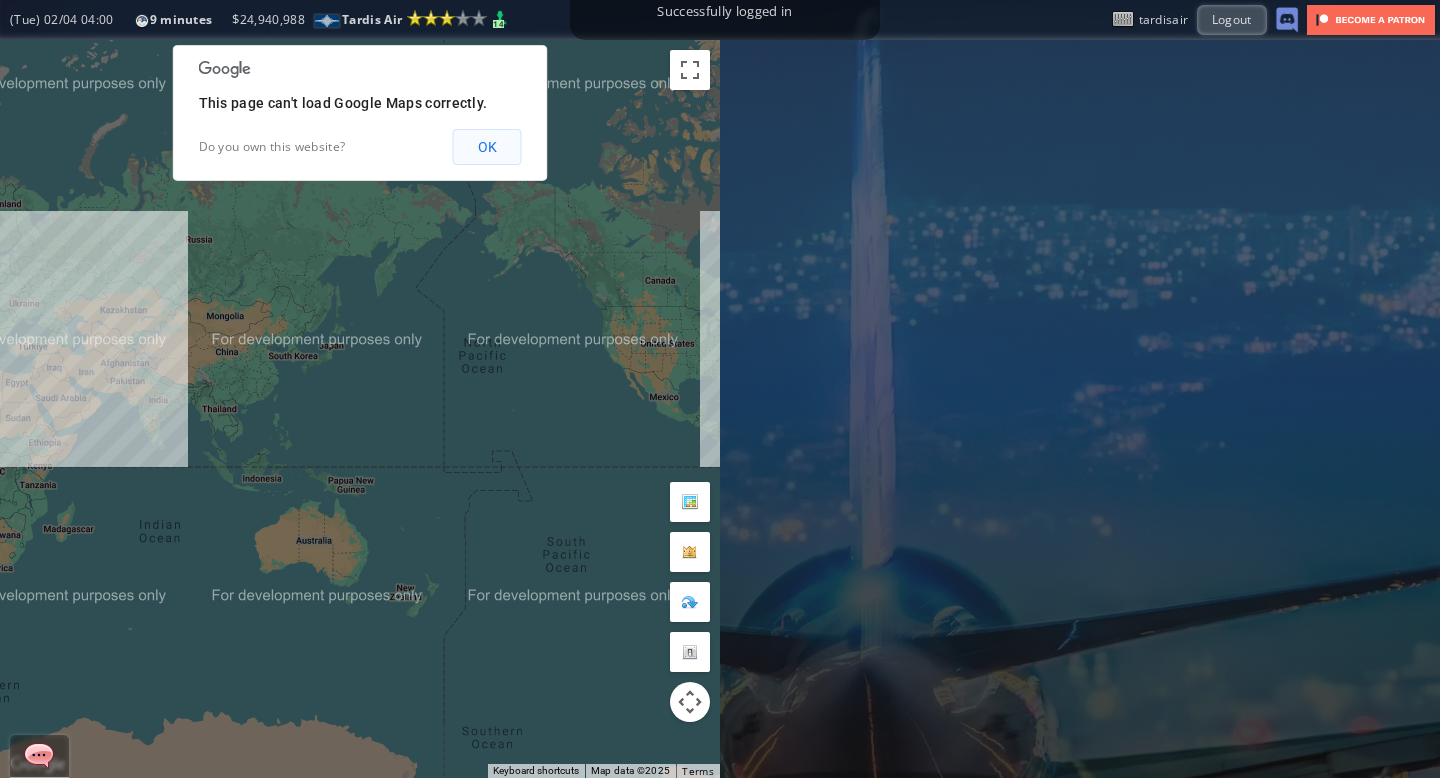click on "OK" at bounding box center (487, 147) 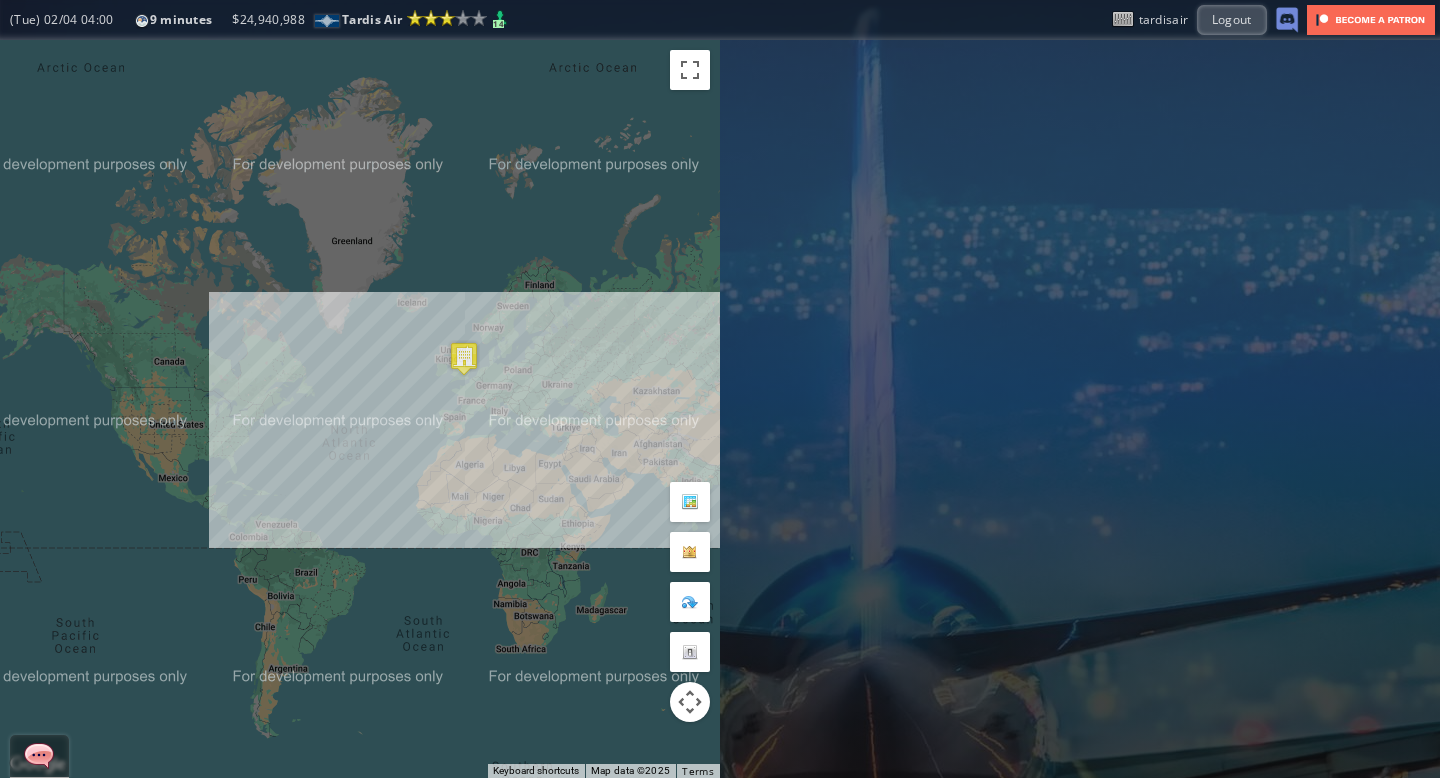 drag, startPoint x: 89, startPoint y: 380, endPoint x: 624, endPoint y: 460, distance: 540.94824 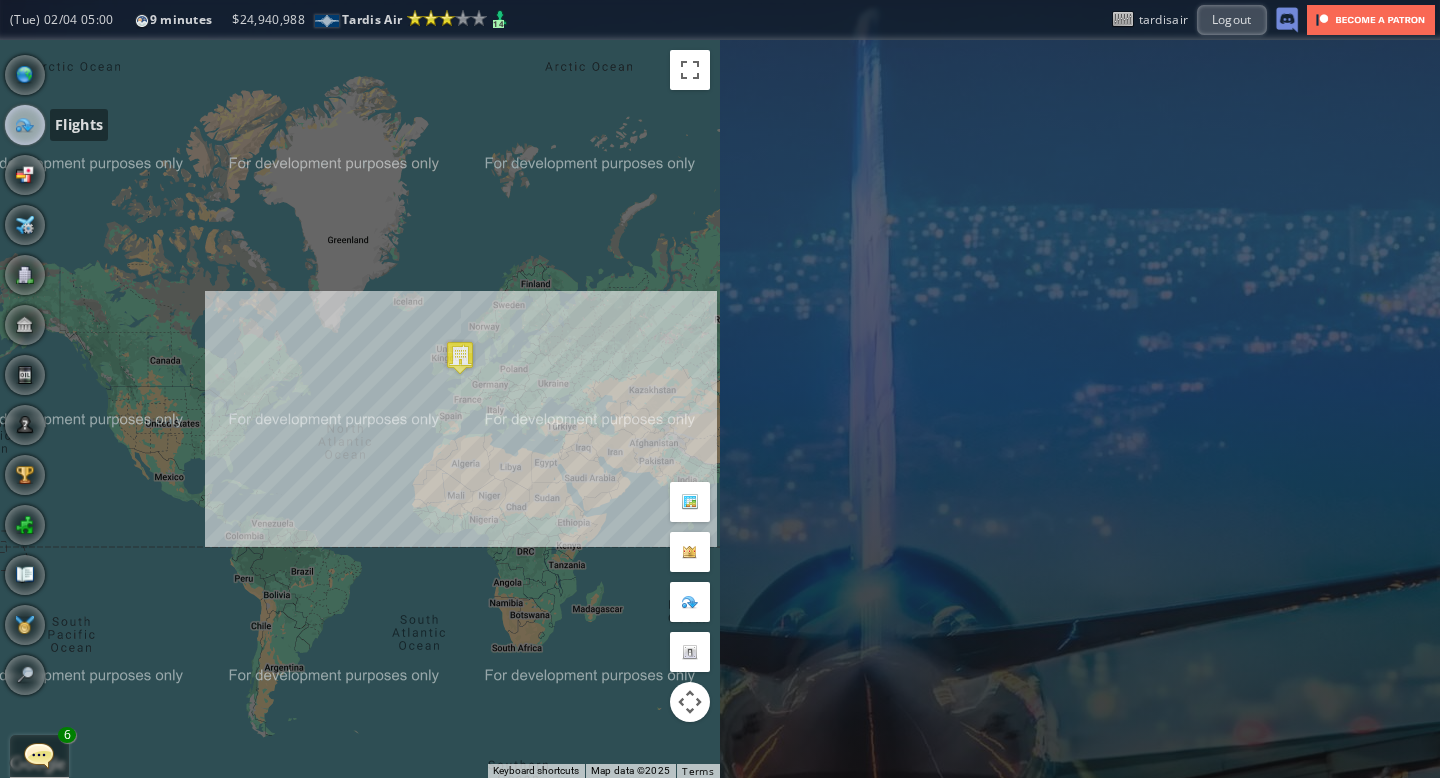 click at bounding box center [25, 125] 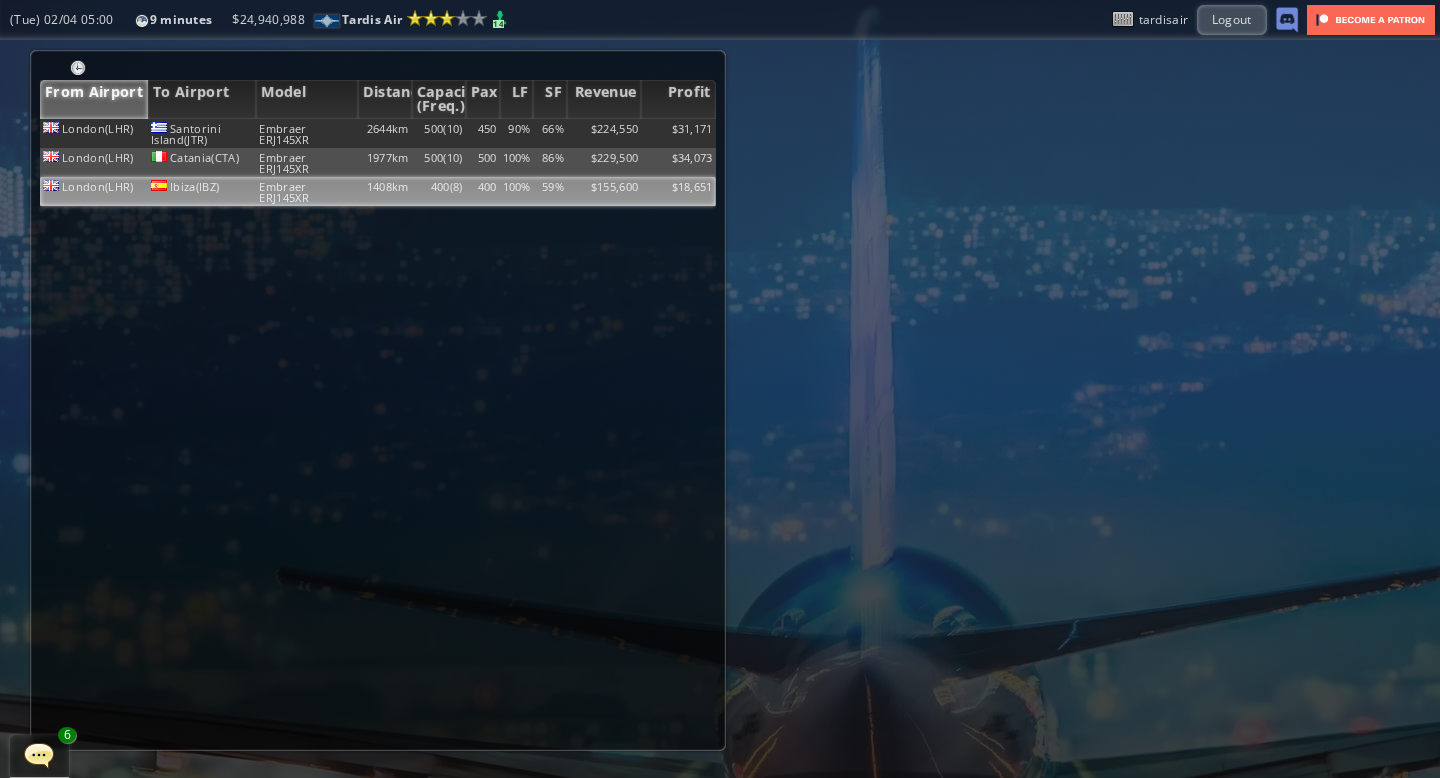 click on "59%" at bounding box center (550, 133) 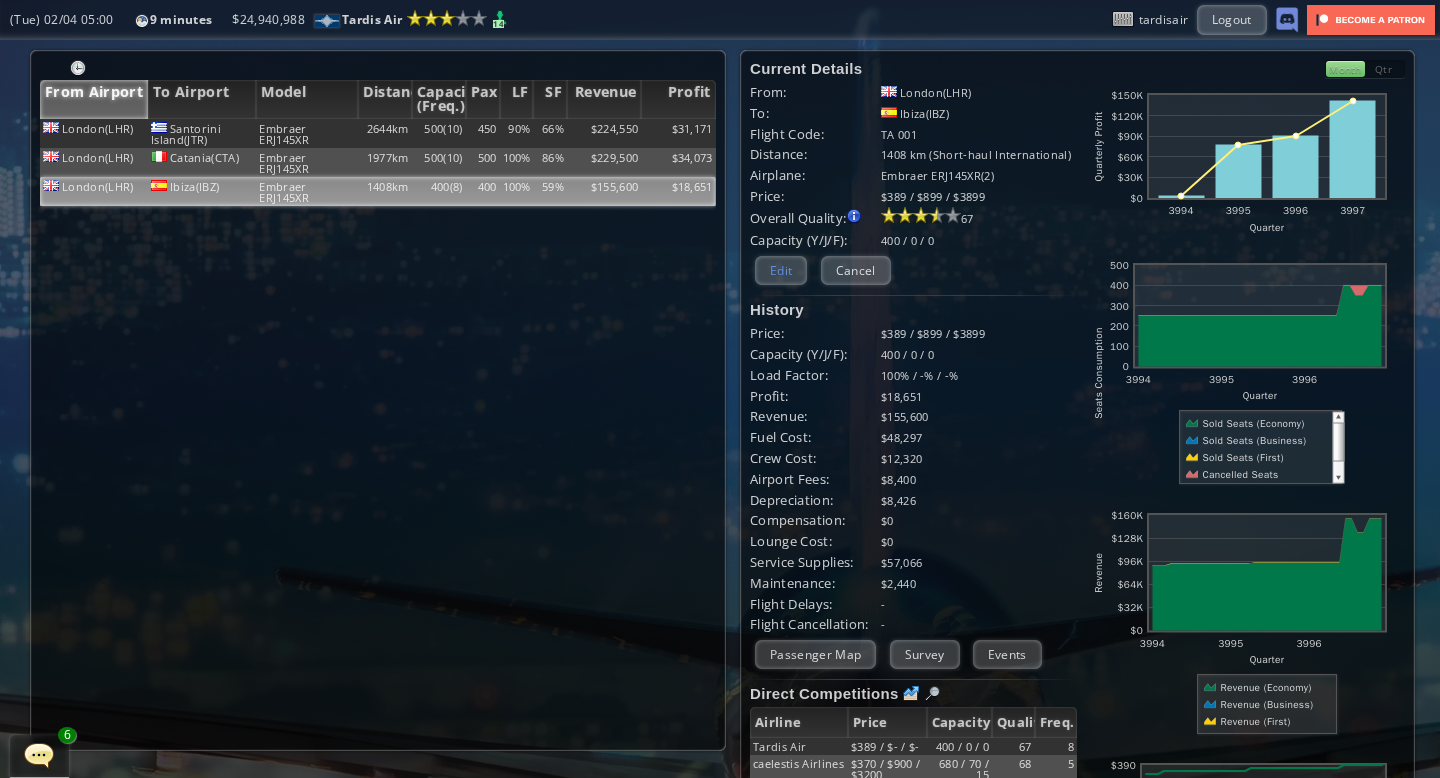 click on "Edit" at bounding box center [781, 270] 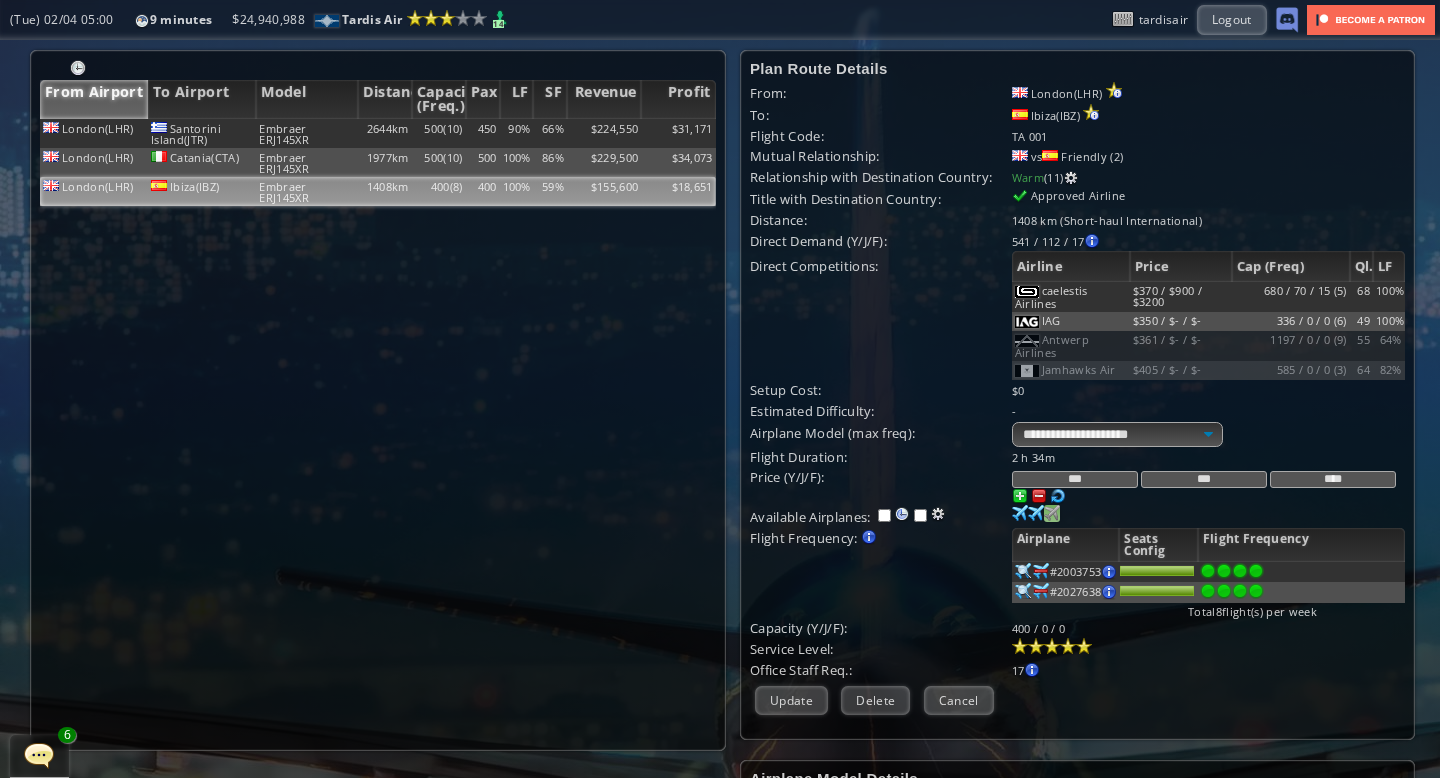 click at bounding box center [1020, 513] 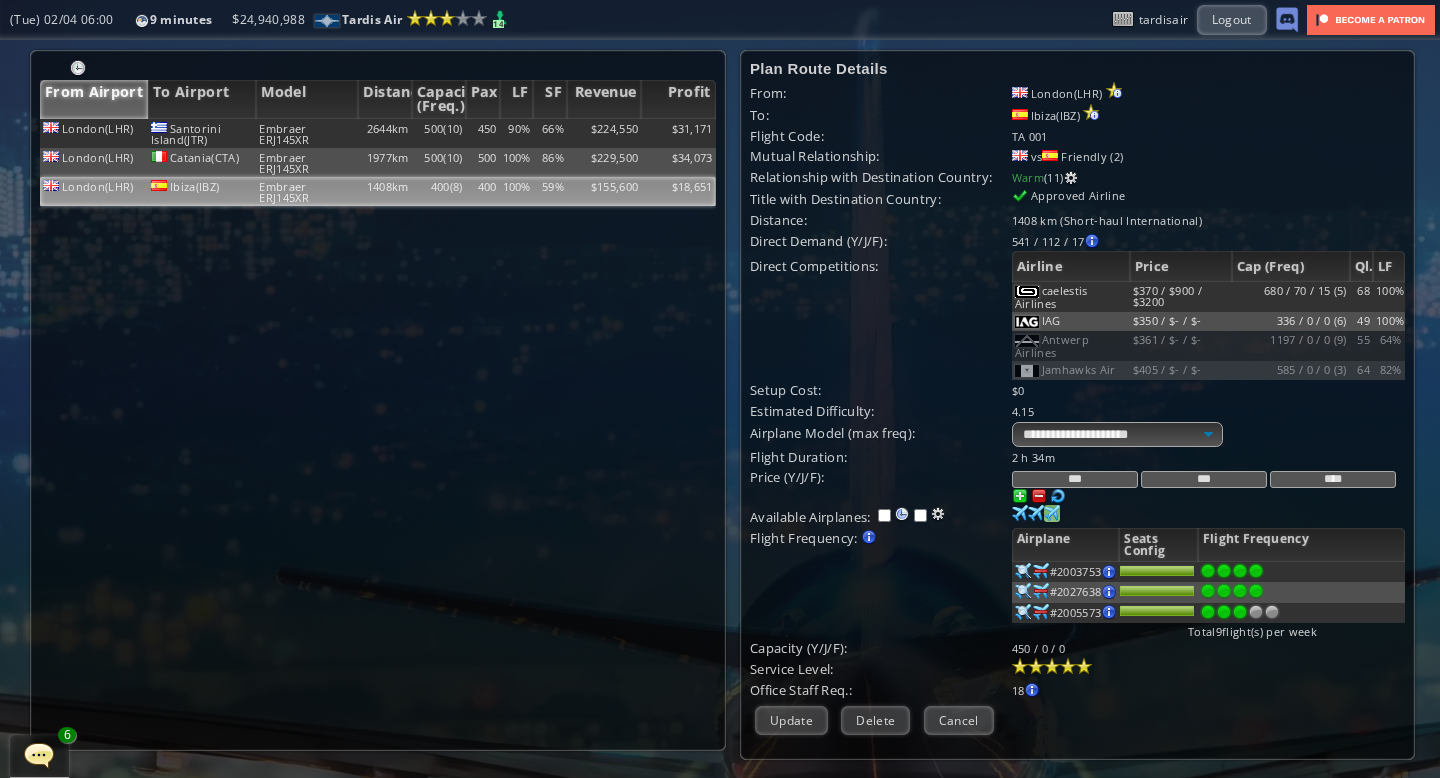 click at bounding box center (1240, 571) 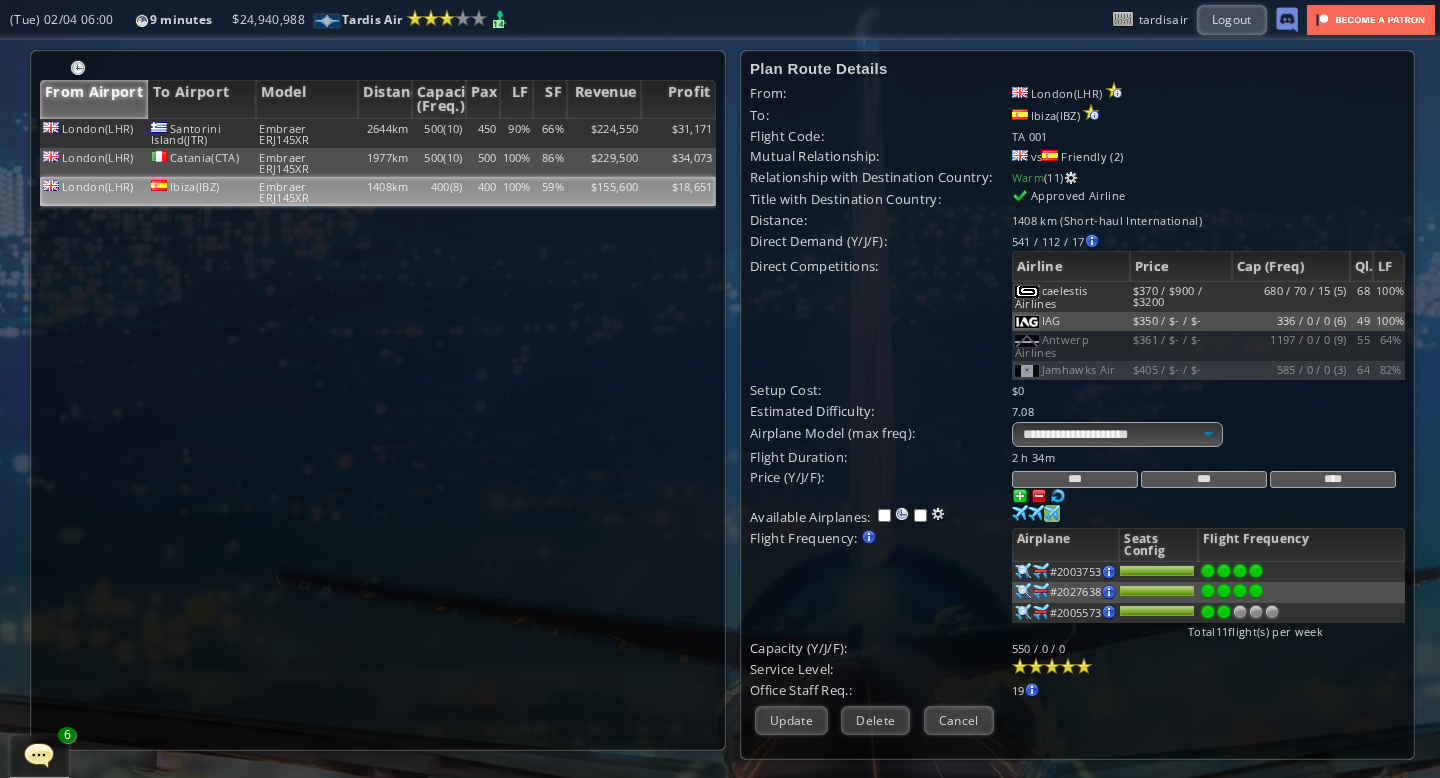 click at bounding box center (1224, 571) 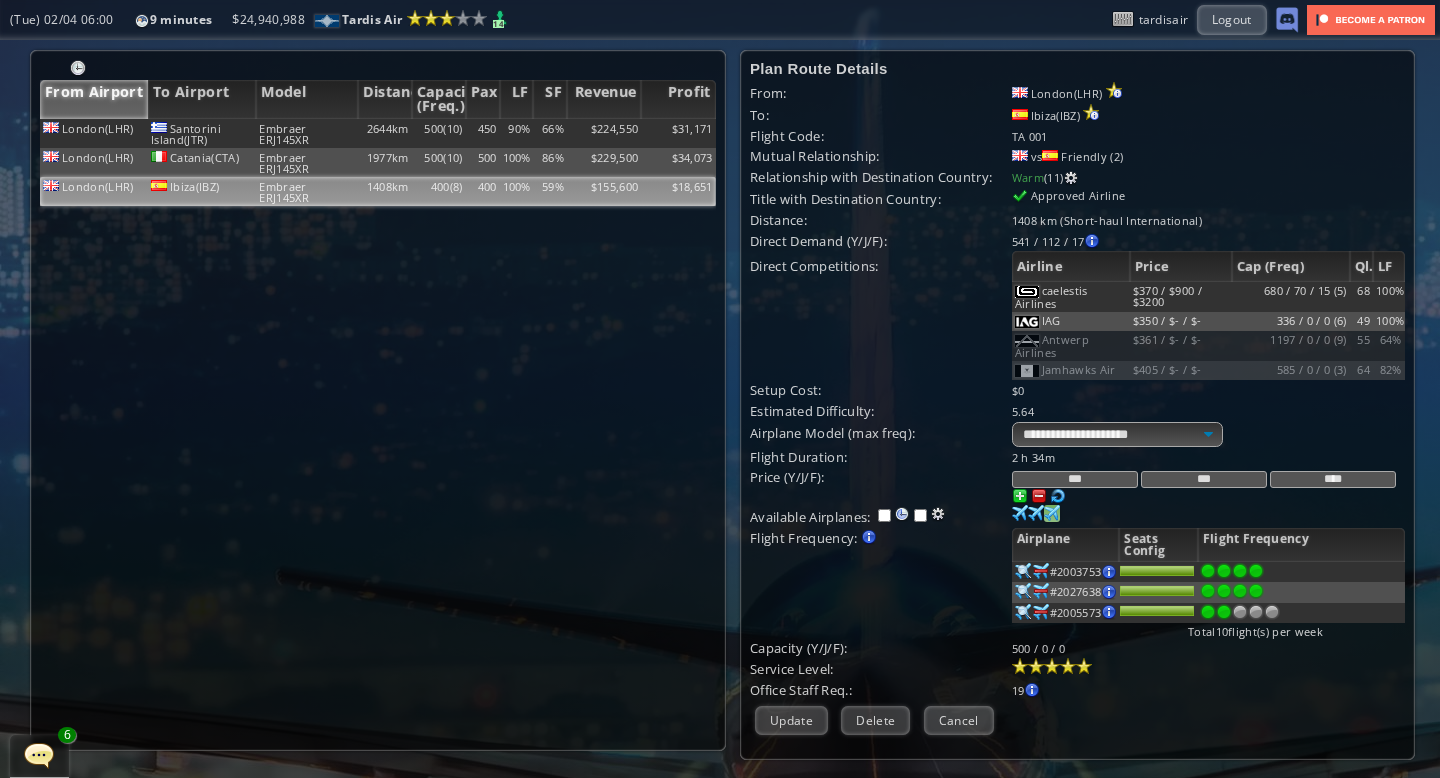scroll, scrollTop: 37, scrollLeft: 0, axis: vertical 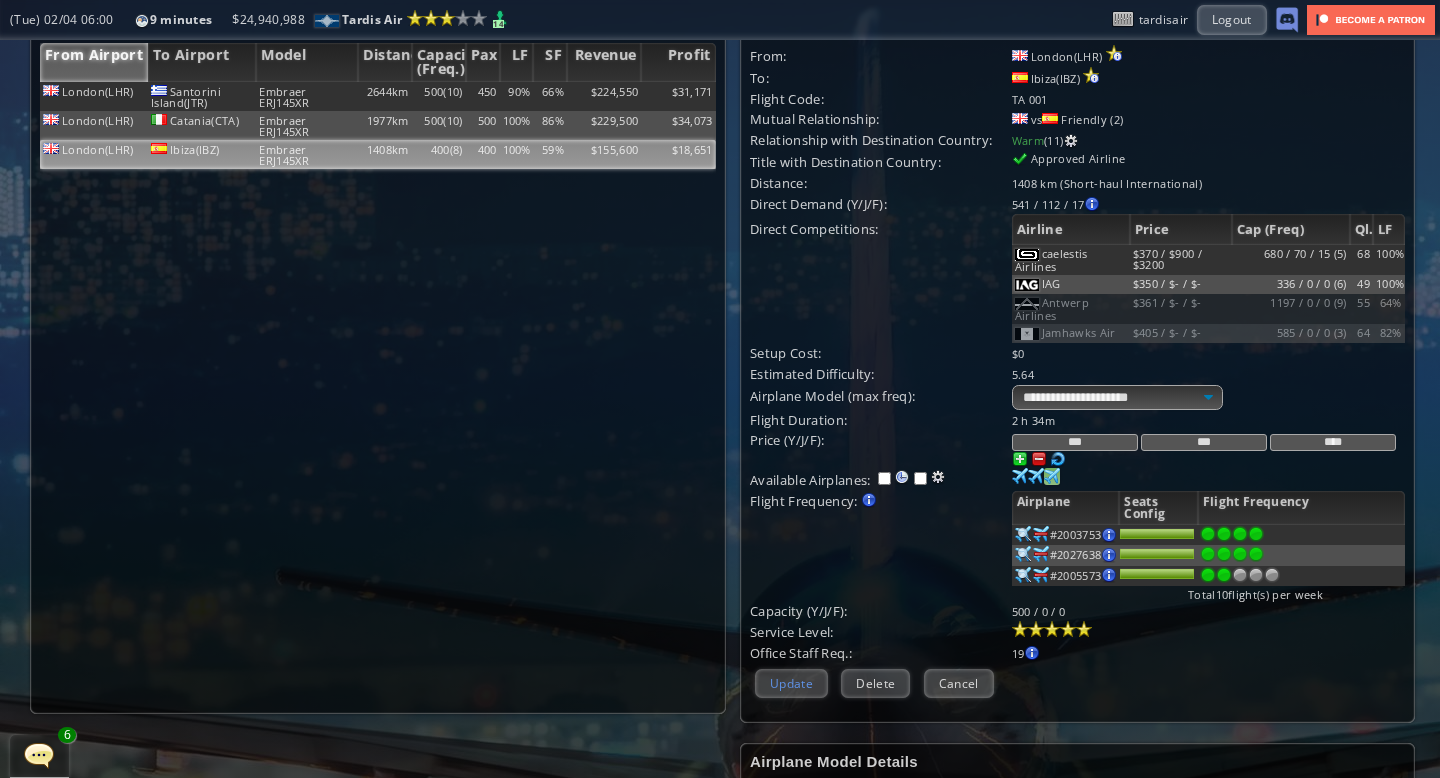 click on "Update" at bounding box center [791, 683] 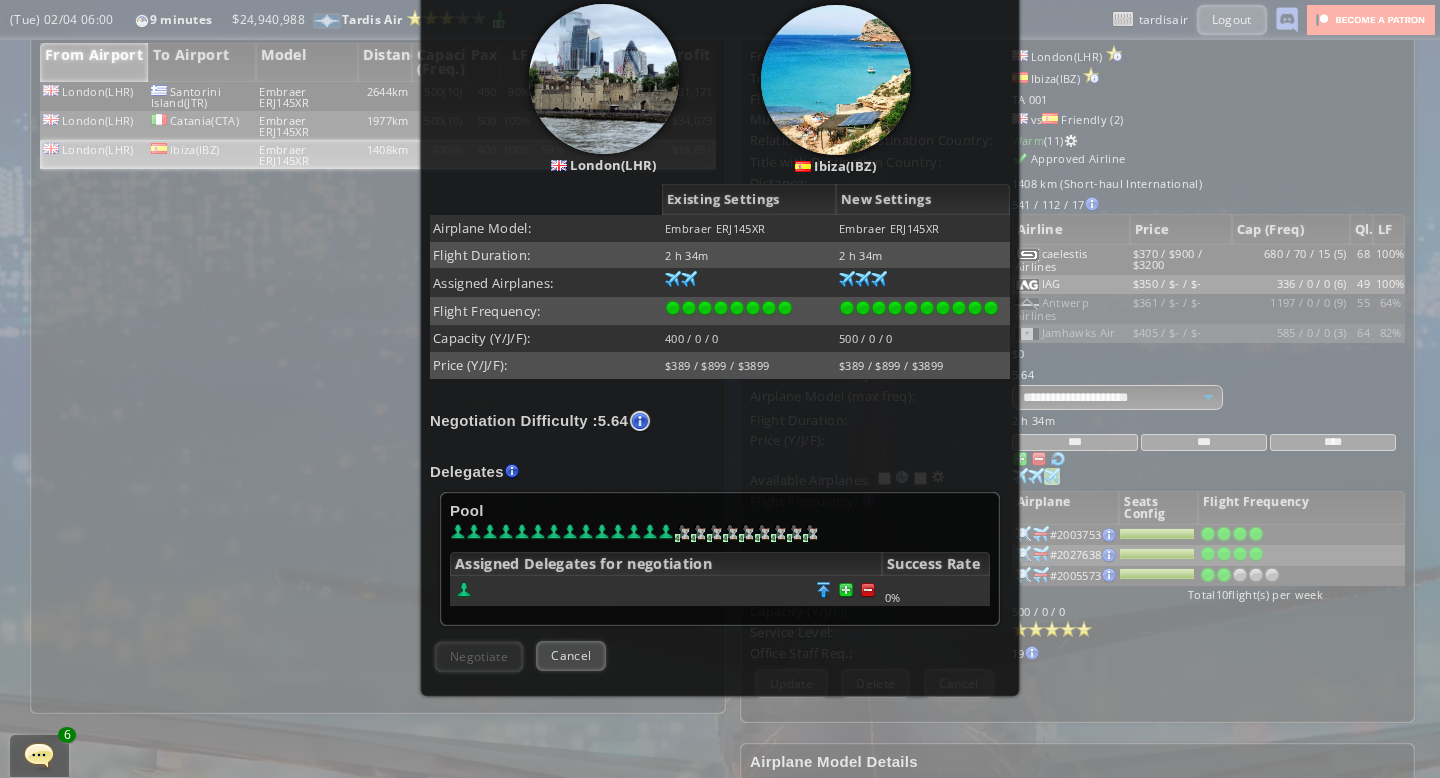 scroll, scrollTop: 284, scrollLeft: 0, axis: vertical 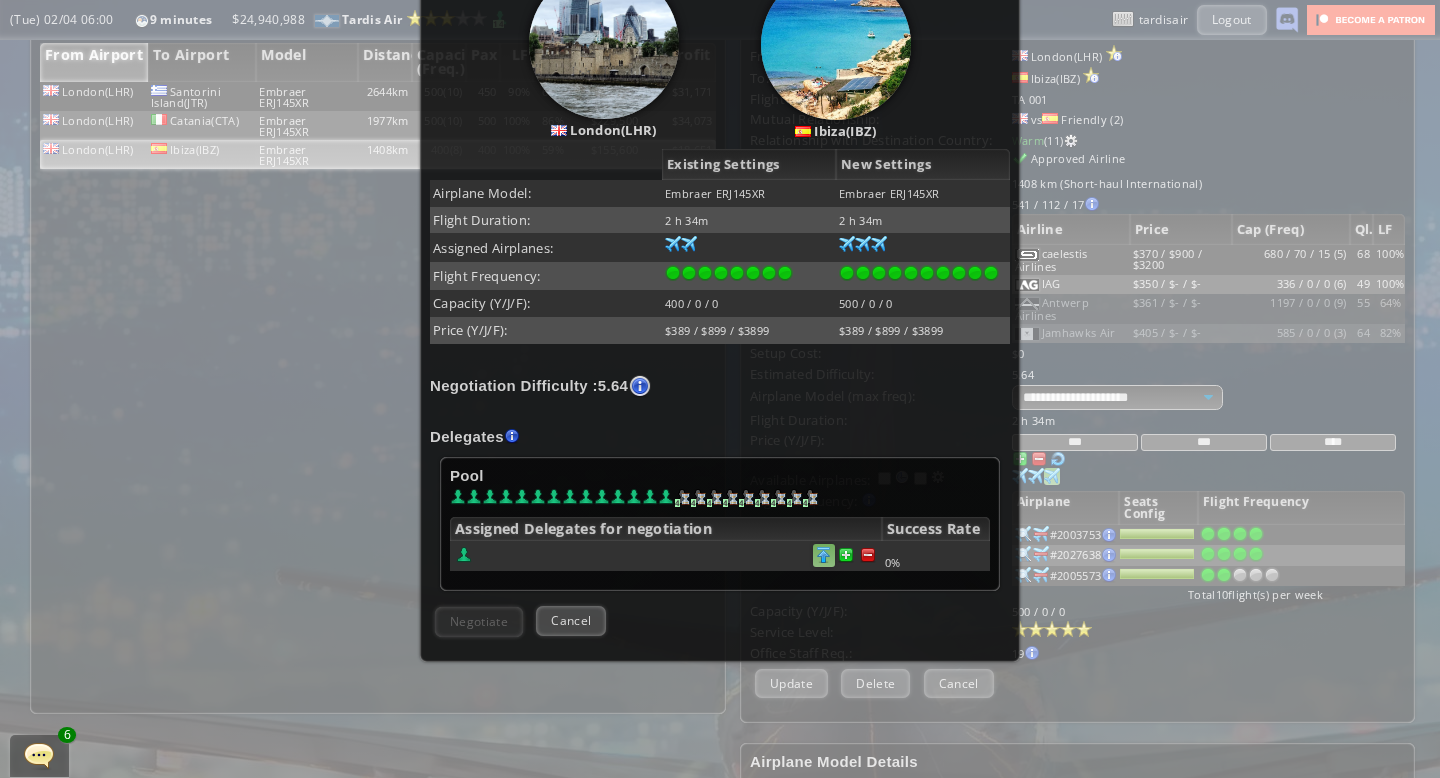 click at bounding box center [868, 555] 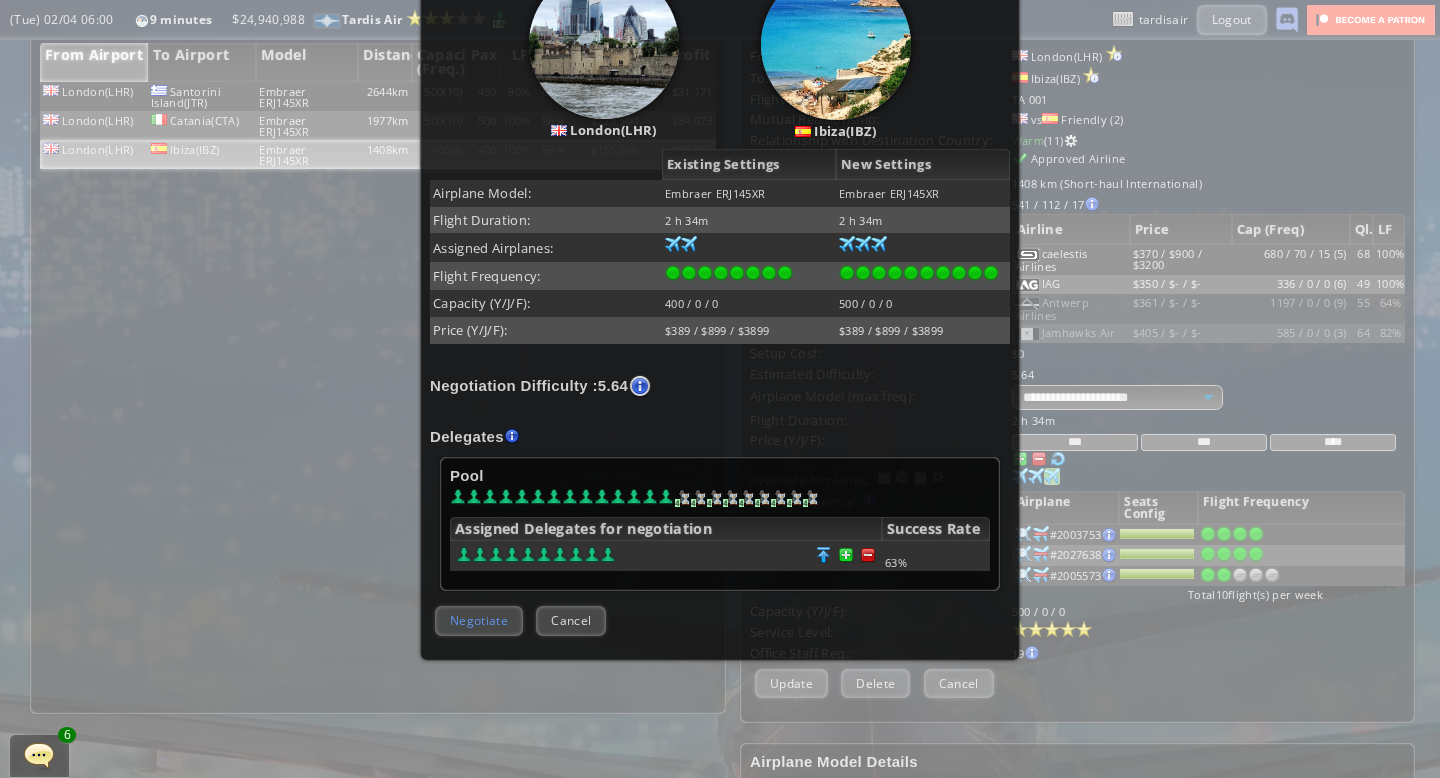 click on "Negotiate" at bounding box center (479, 620) 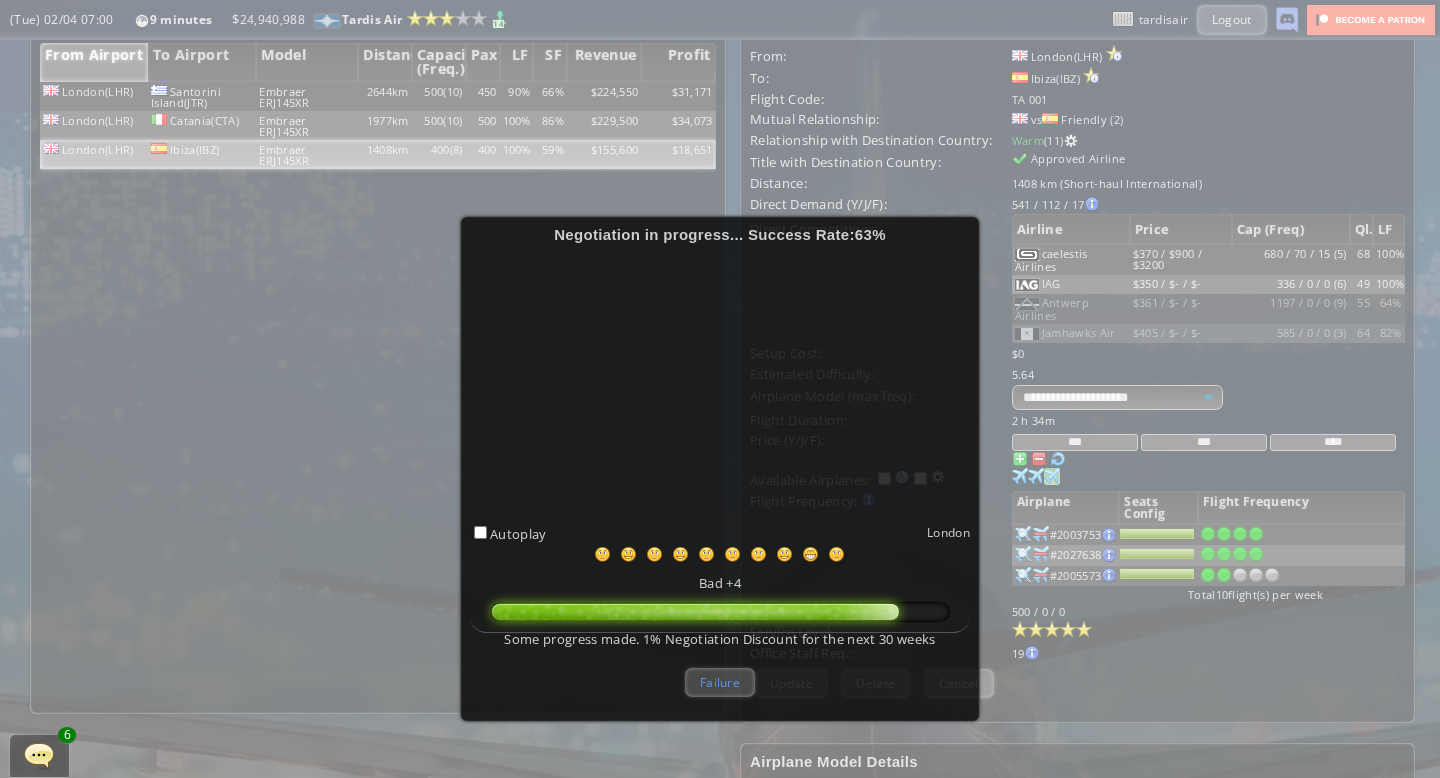 click on "Failure" at bounding box center (720, 682) 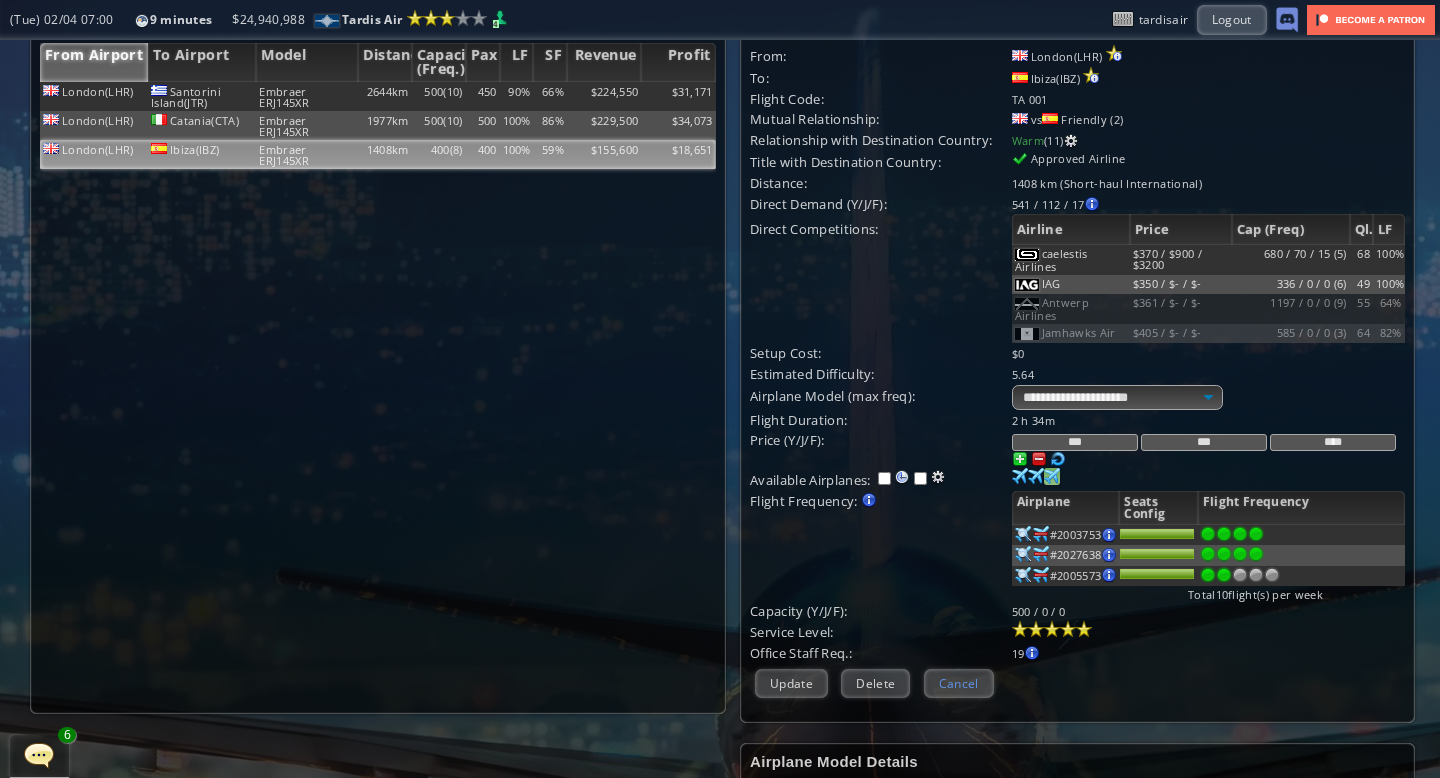 click on "Cancel" at bounding box center [959, 683] 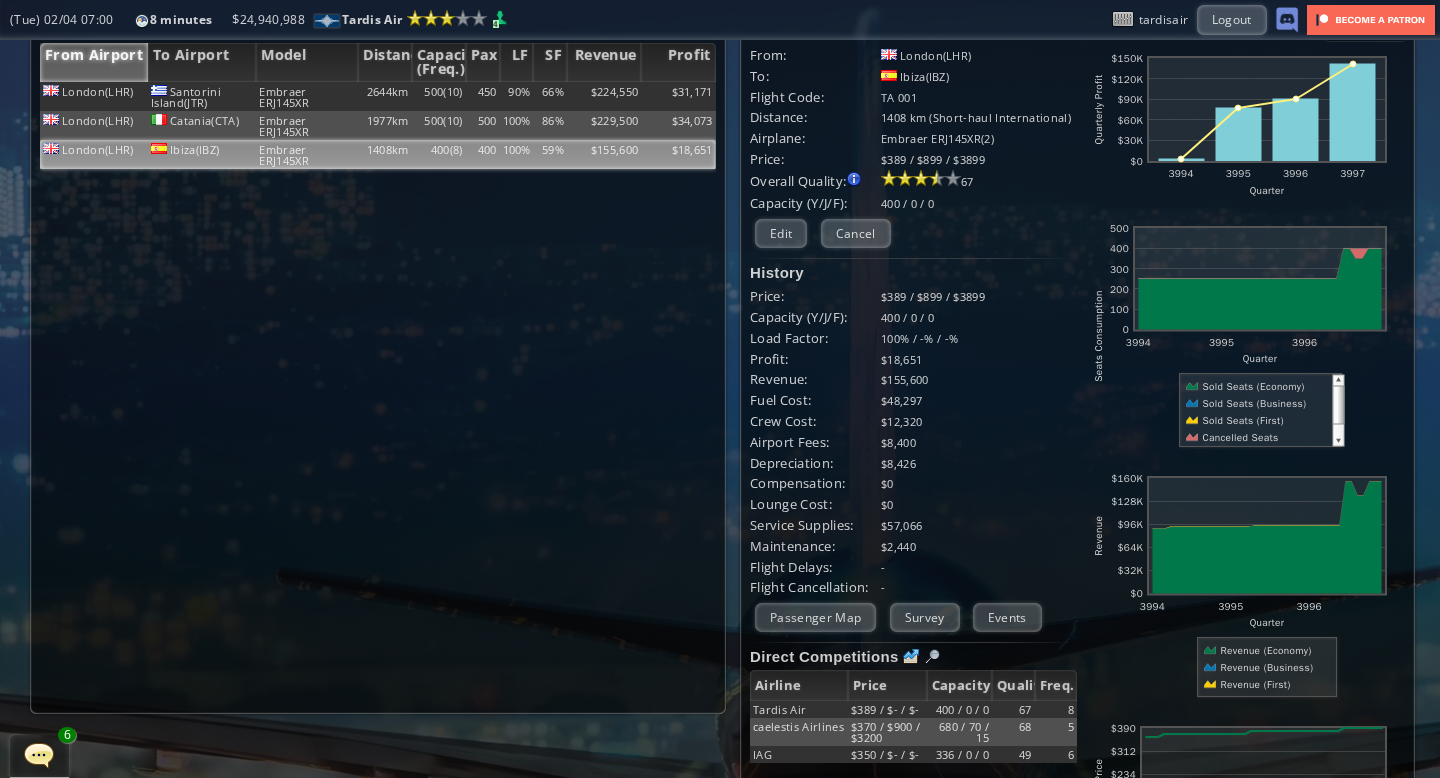 scroll, scrollTop: 0, scrollLeft: 0, axis: both 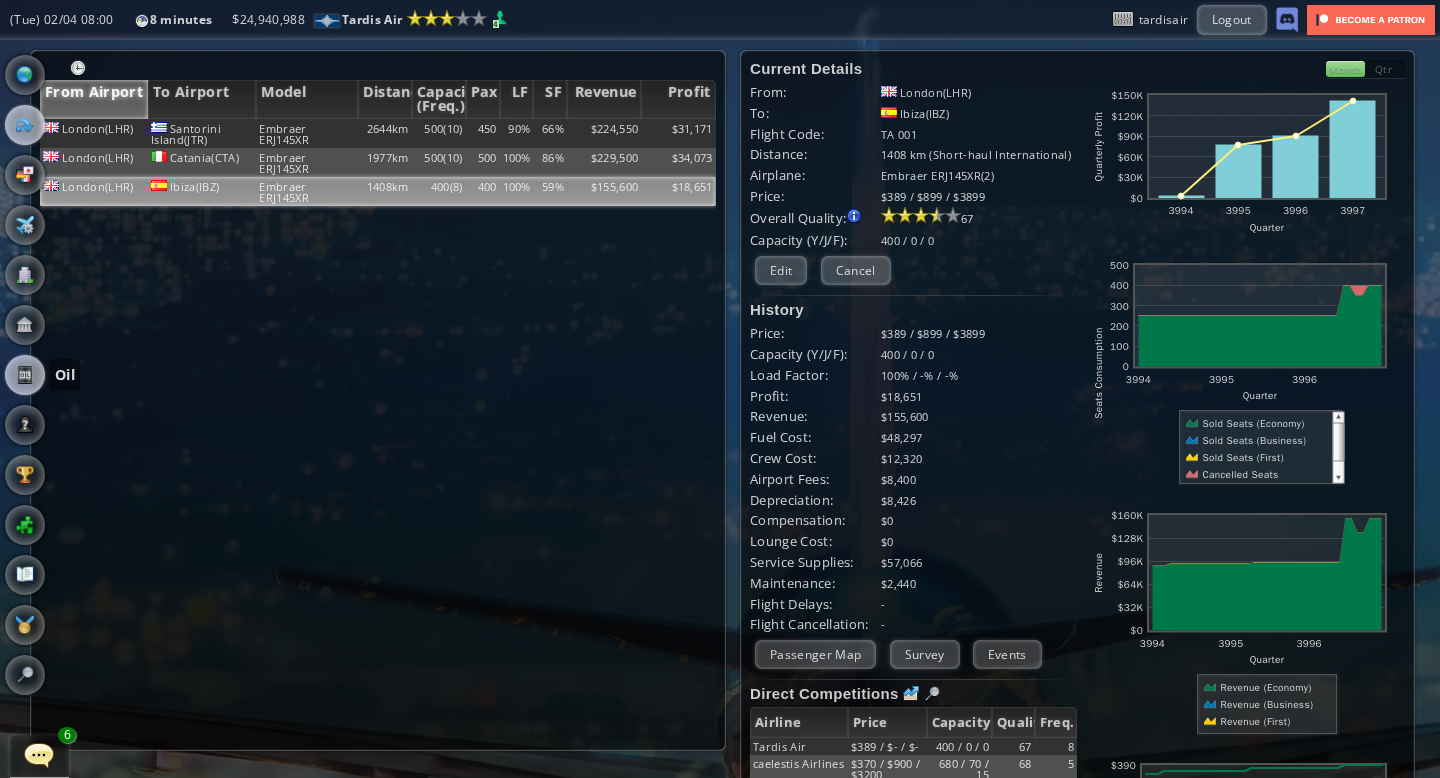 click at bounding box center [25, 375] 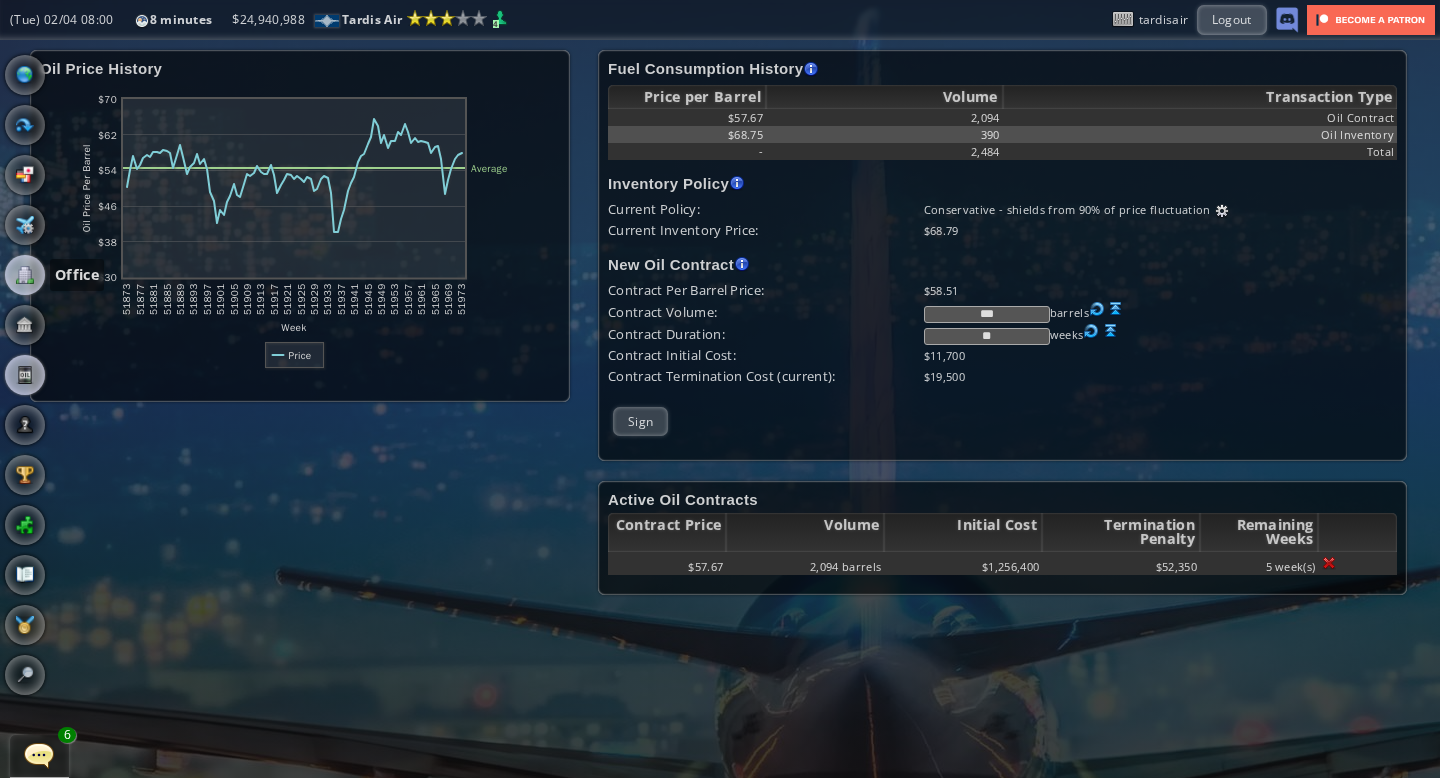 click at bounding box center [25, 275] 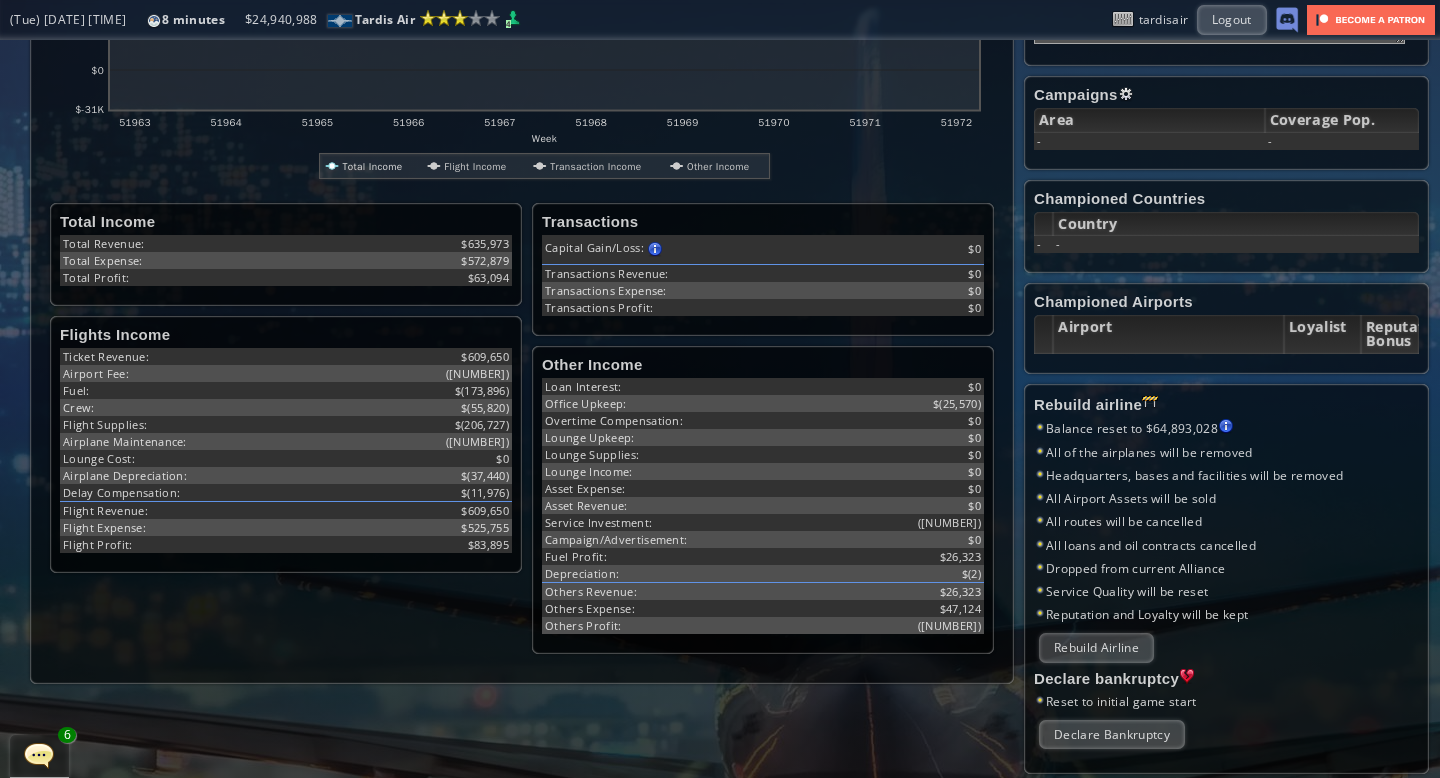 scroll, scrollTop: 0, scrollLeft: 0, axis: both 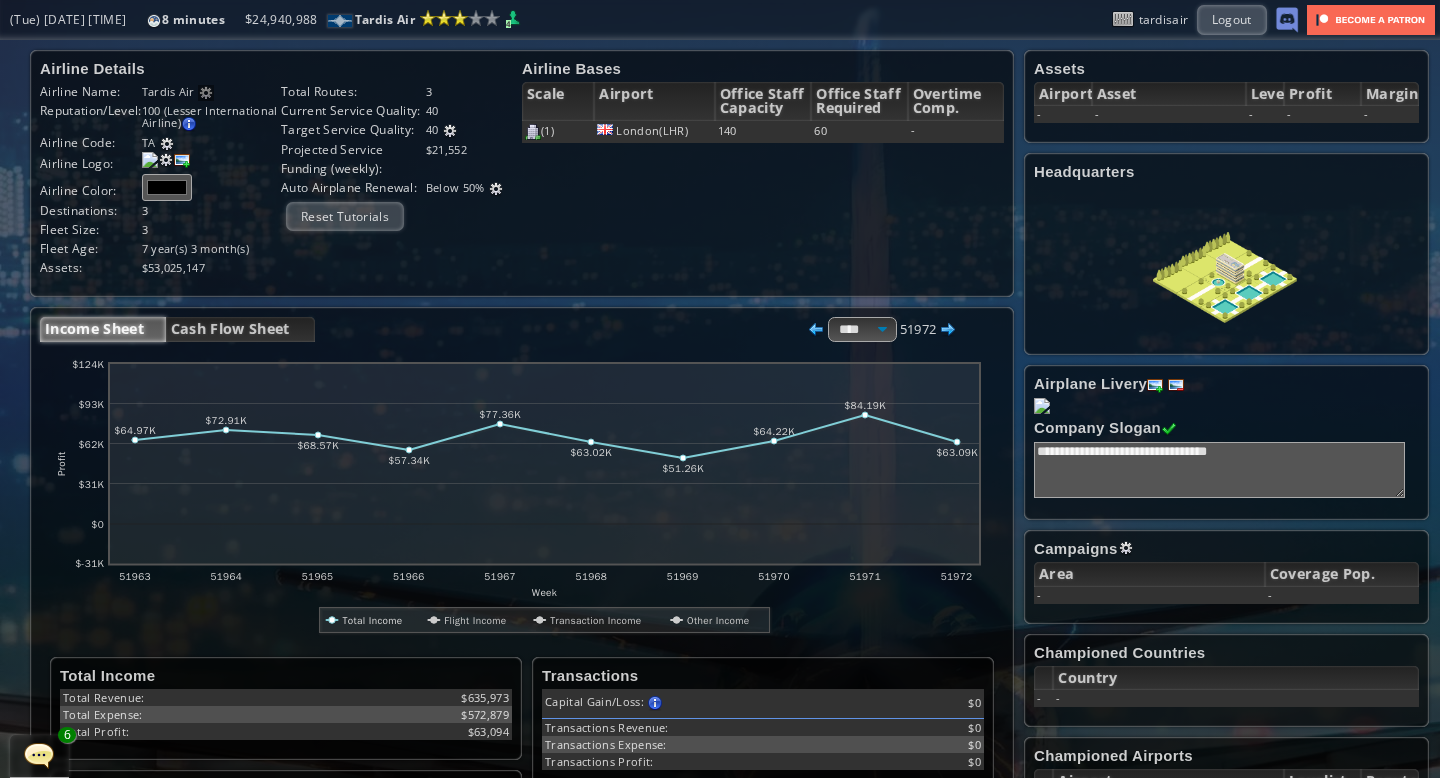 click at bounding box center [450, 131] 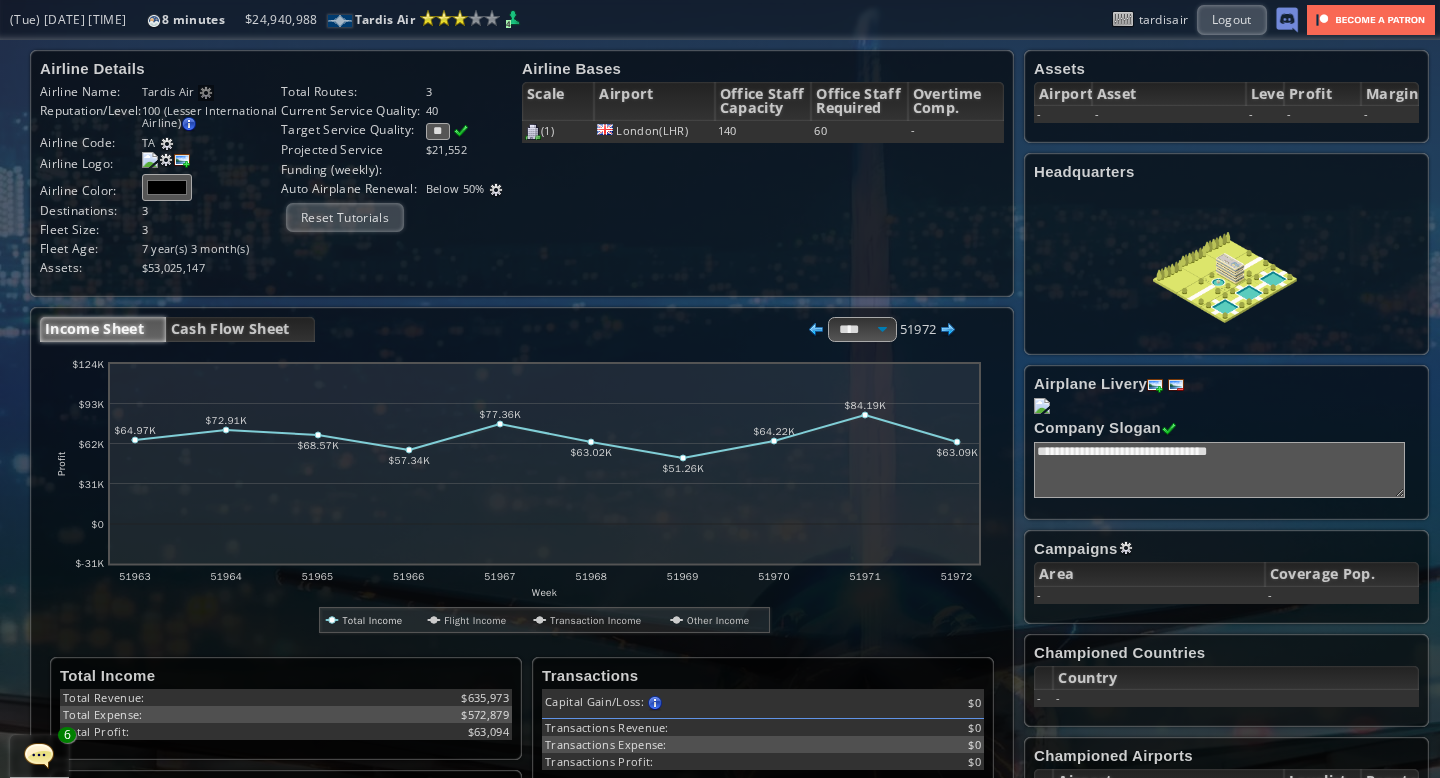 click on "**" at bounding box center [438, 131] 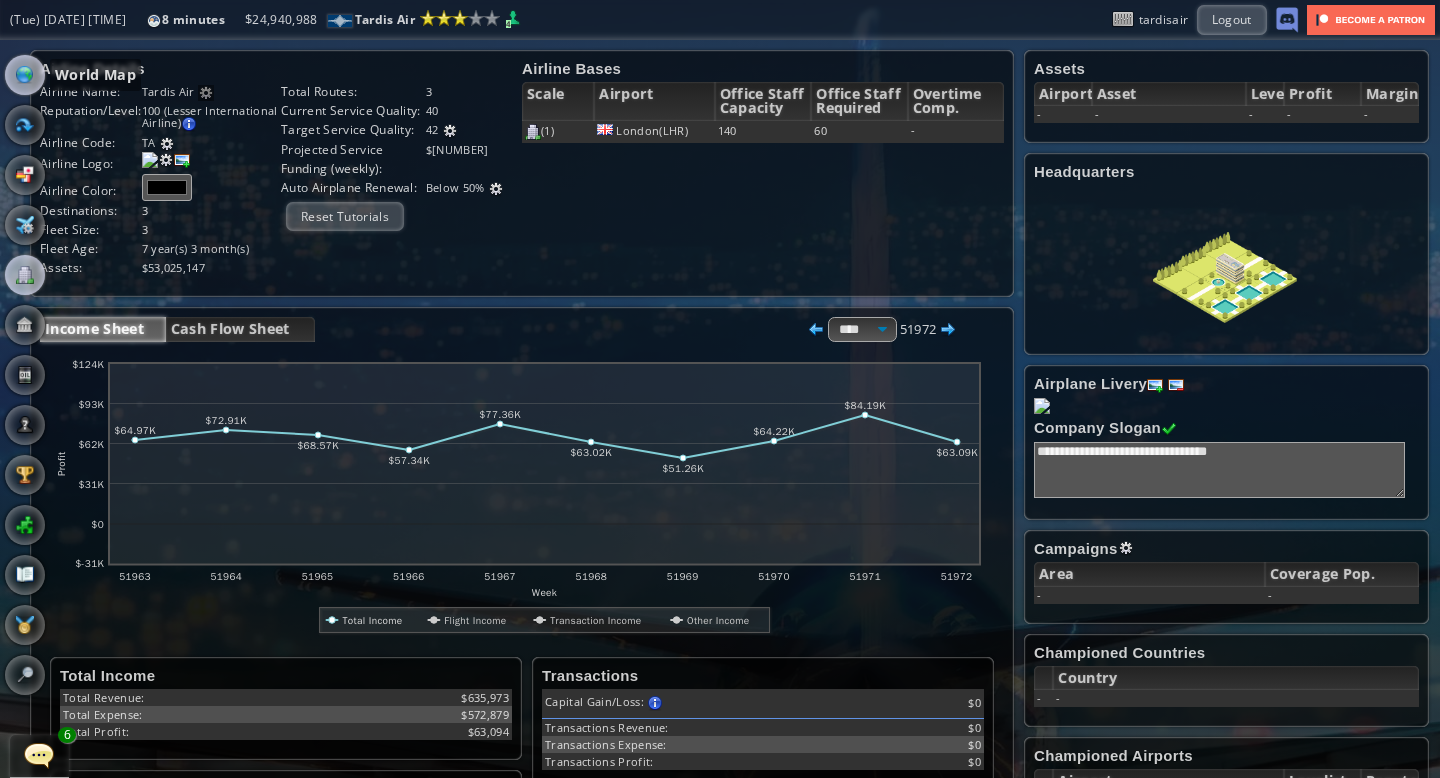 click at bounding box center (25, 75) 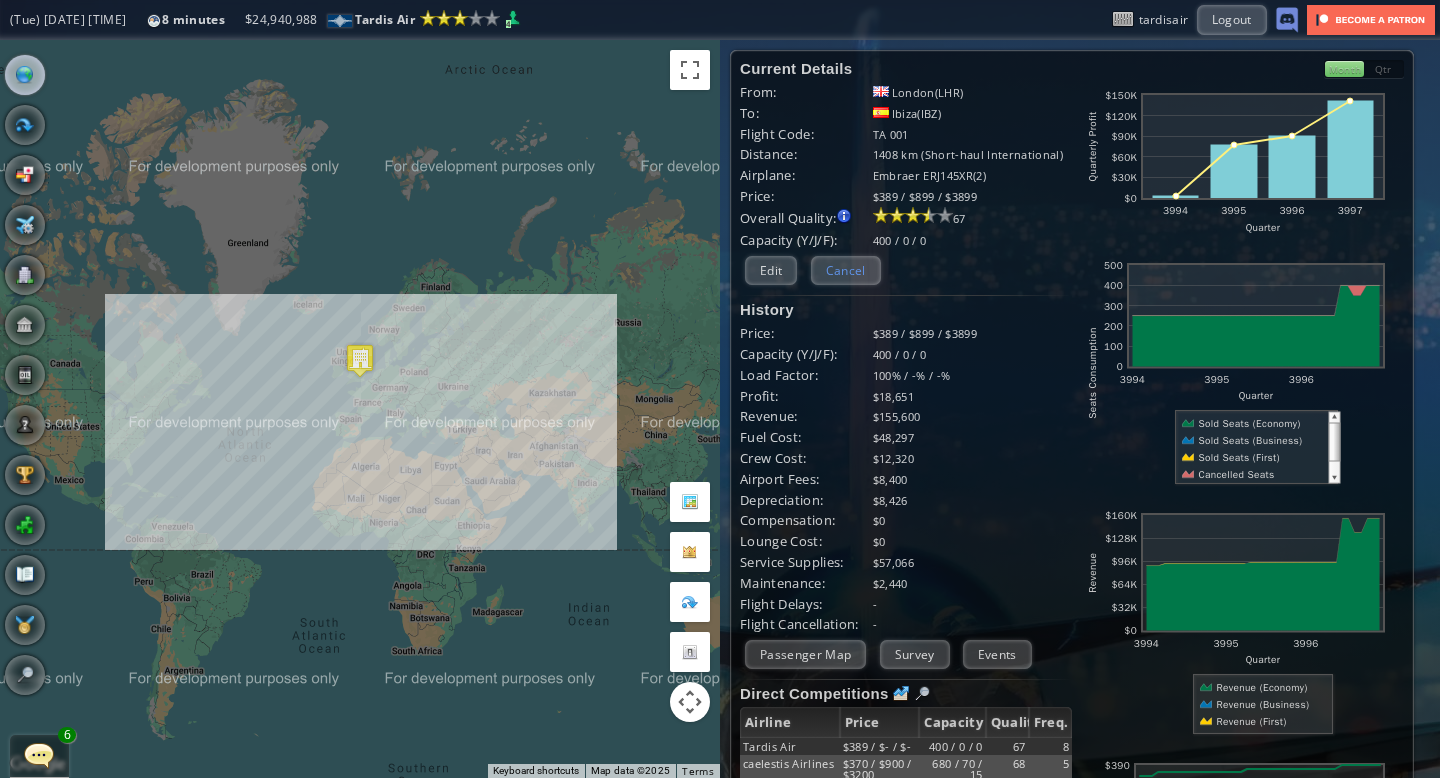 click on "Cancel" at bounding box center (846, 270) 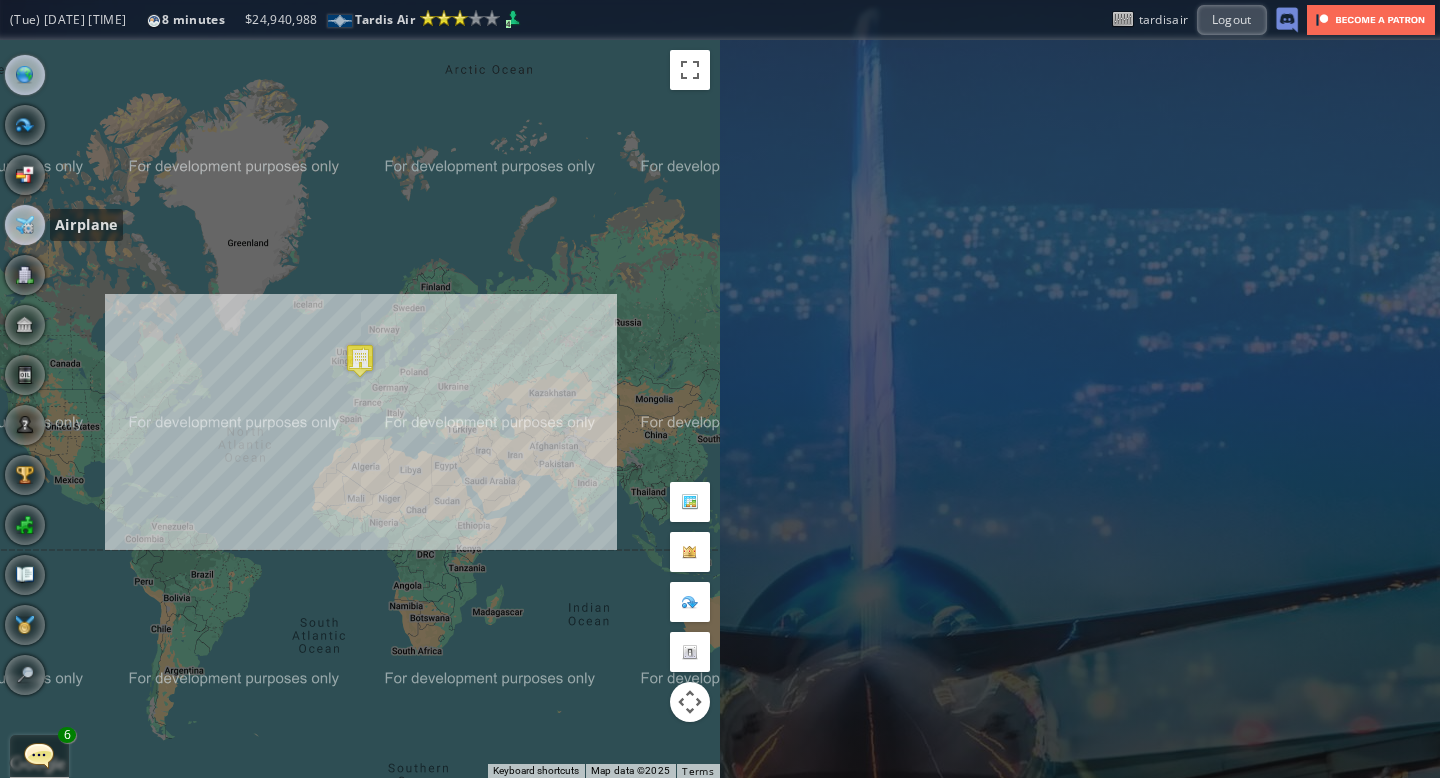 click at bounding box center (25, 225) 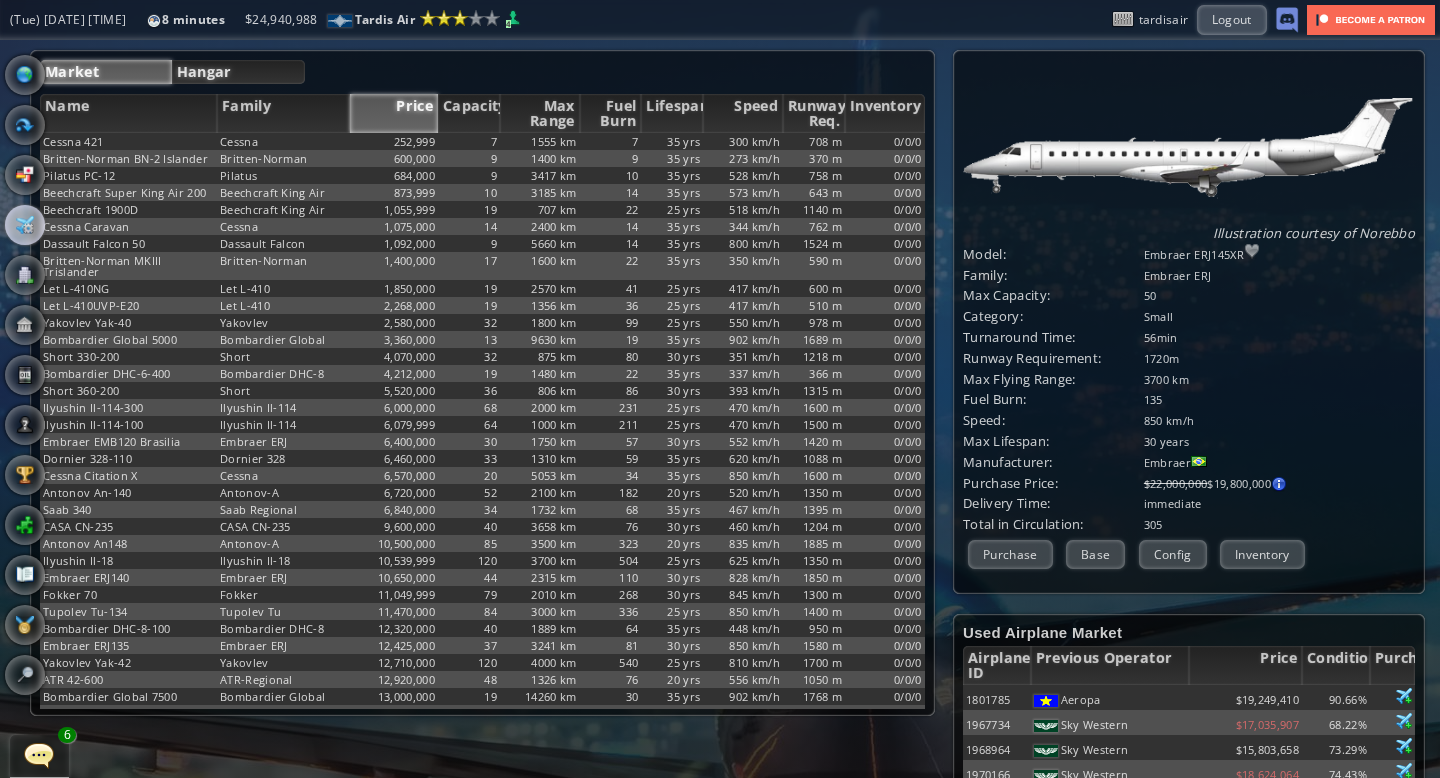 click on "Hangar" at bounding box center [239, 72] 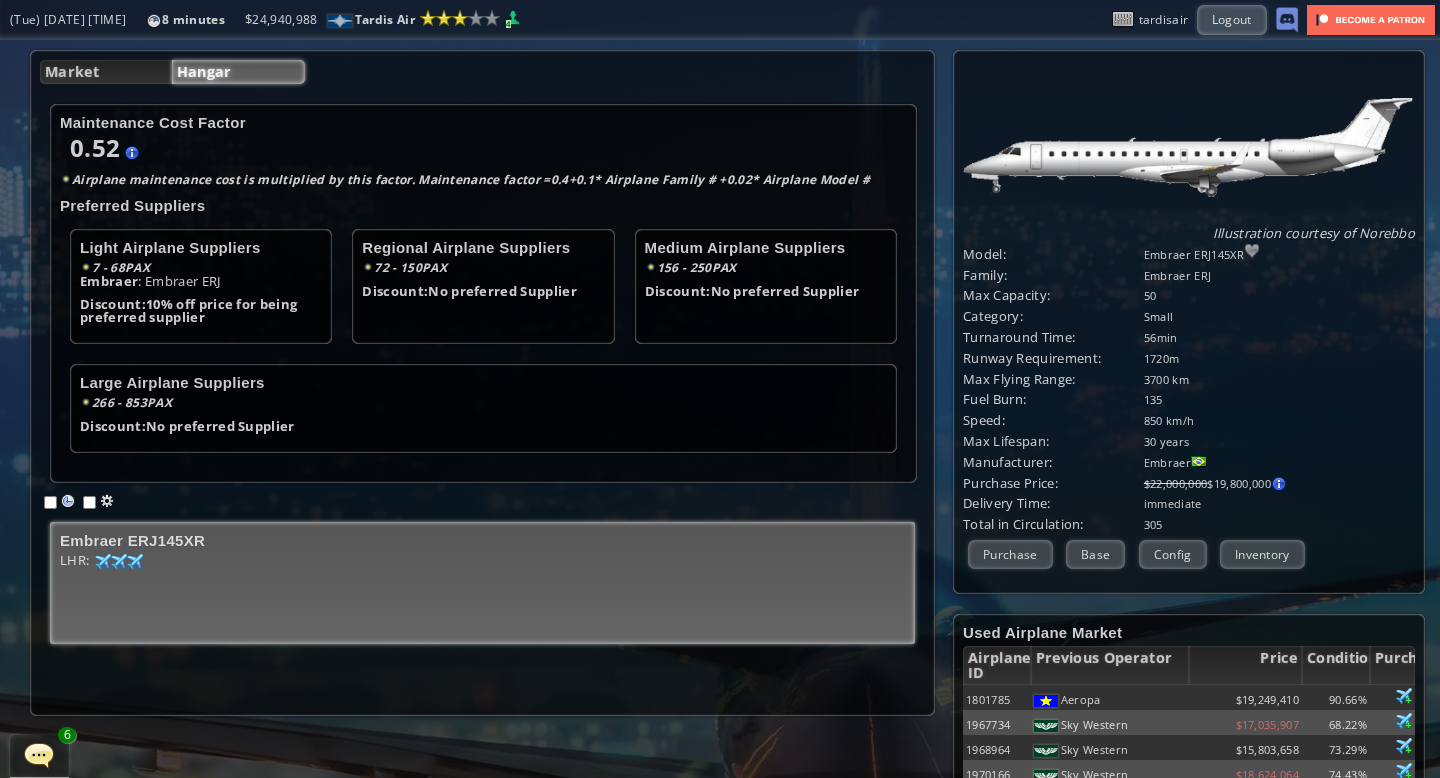 click on "LHR: [NUMBER] [NUMBER] [NUMBER] [NUMBER] [NUMBER] [NUMBER]" at bounding box center (482, 589) 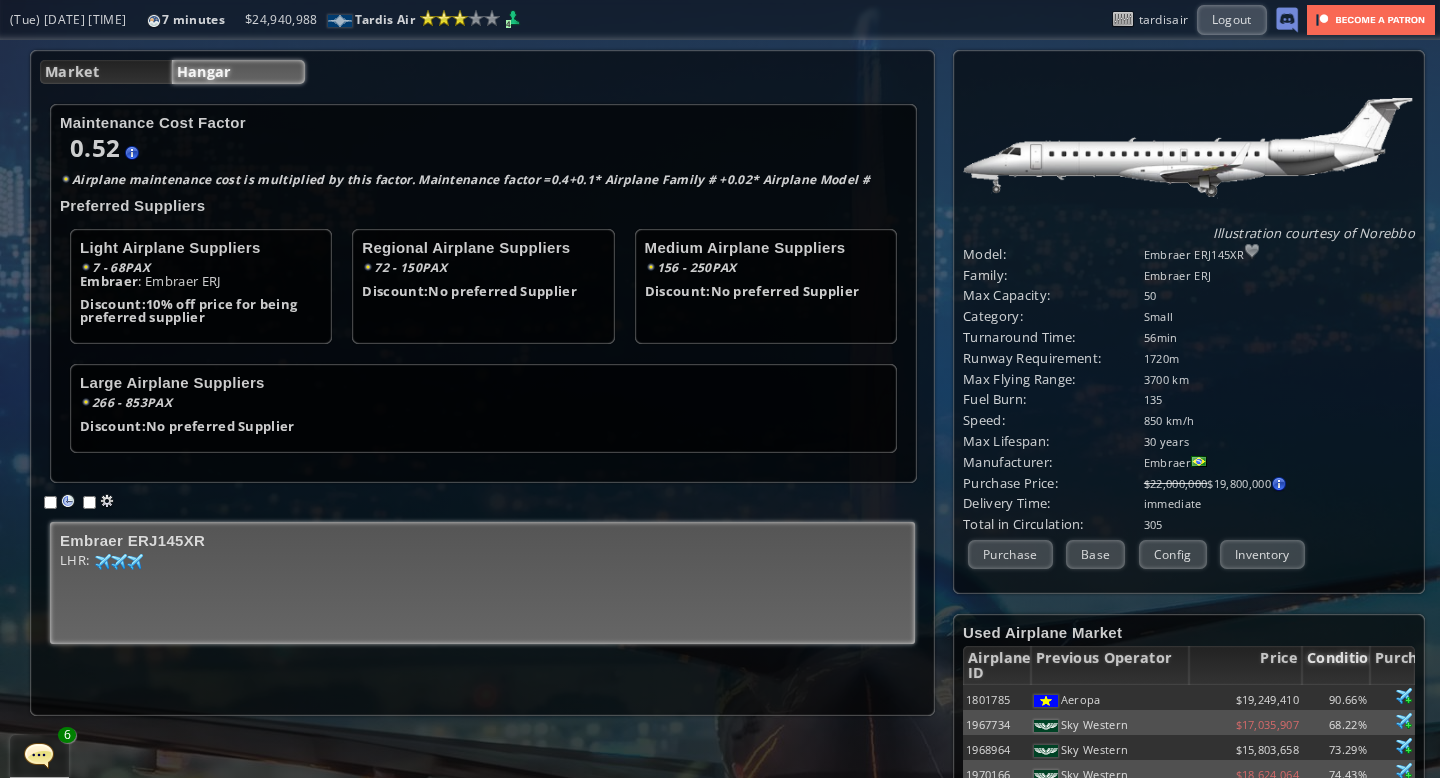 click on "Condition" at bounding box center (1336, 665) 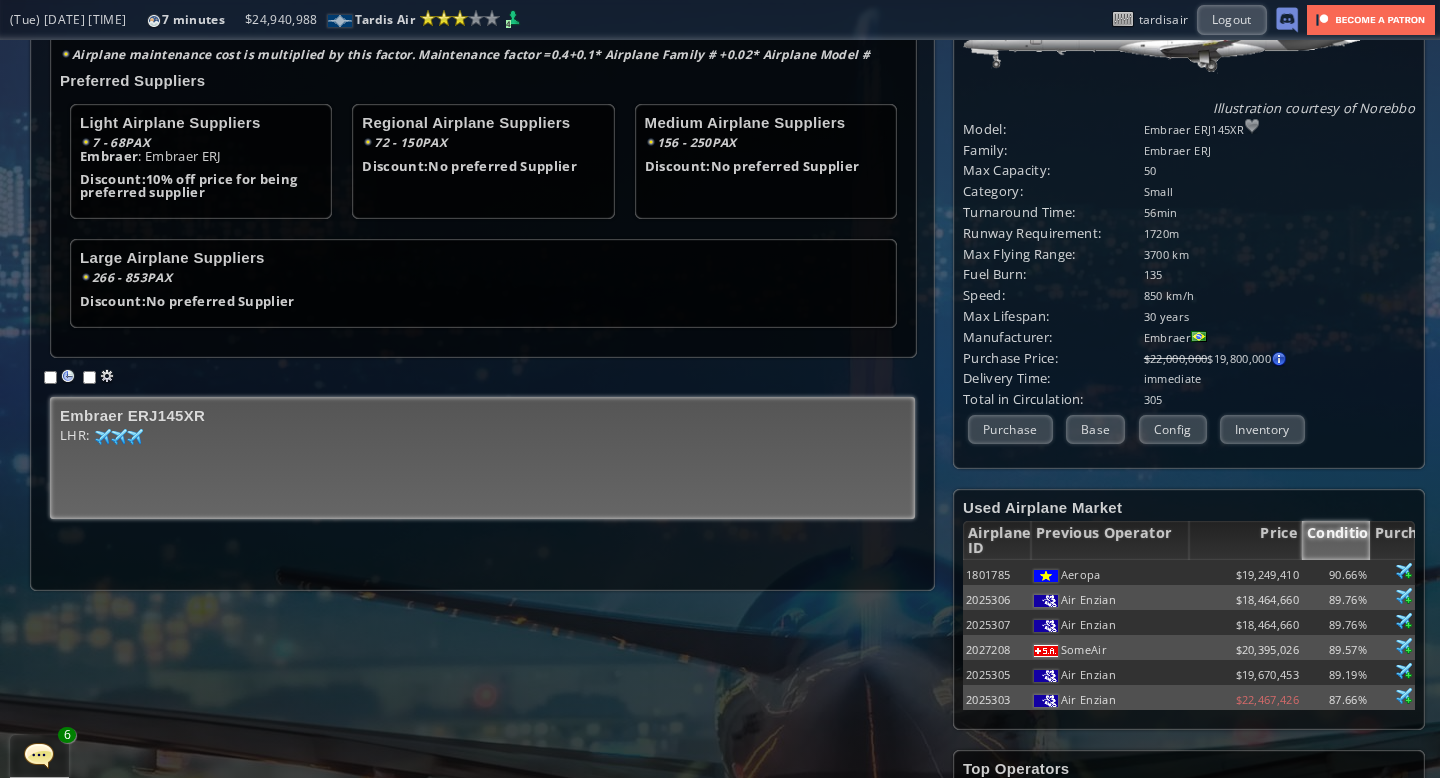 scroll, scrollTop: 0, scrollLeft: 0, axis: both 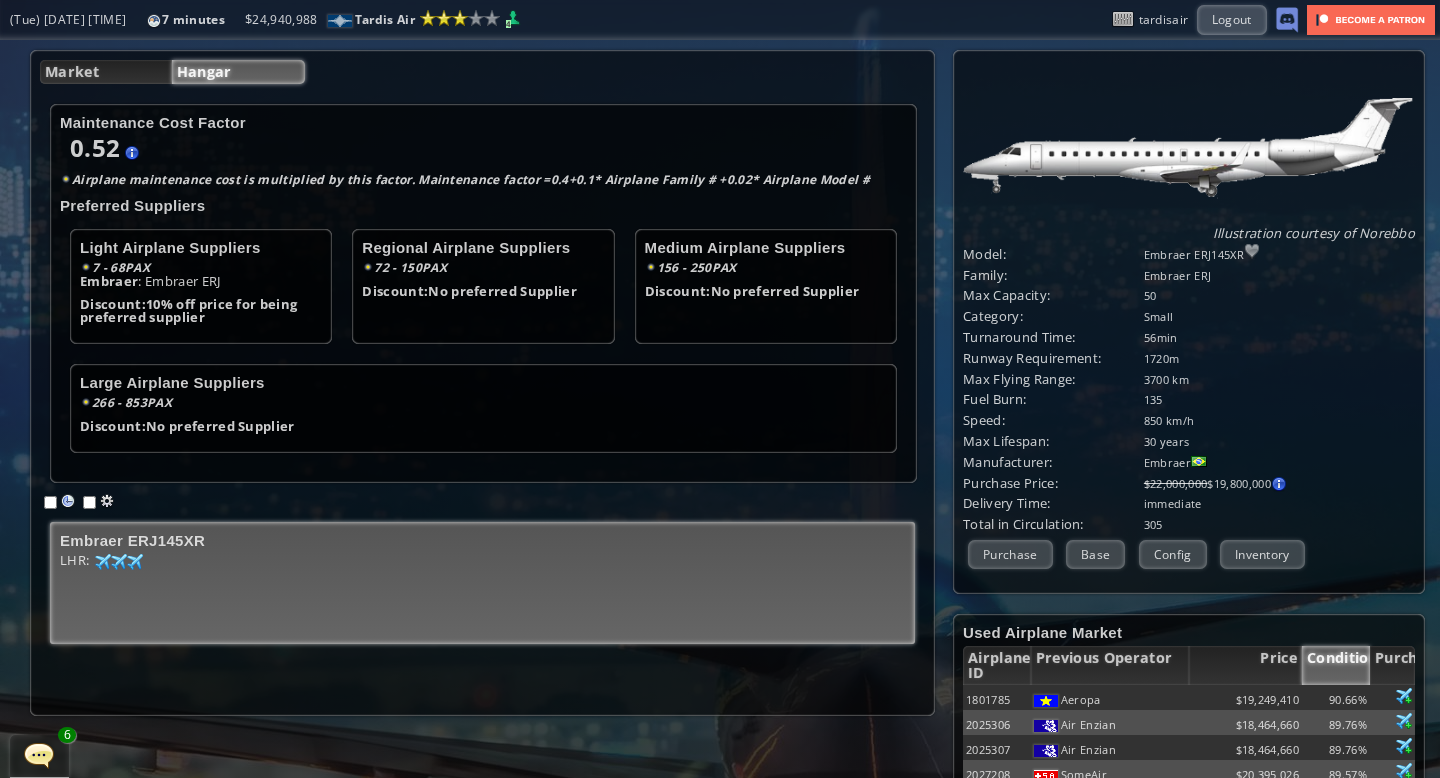 click at bounding box center (39, 755) 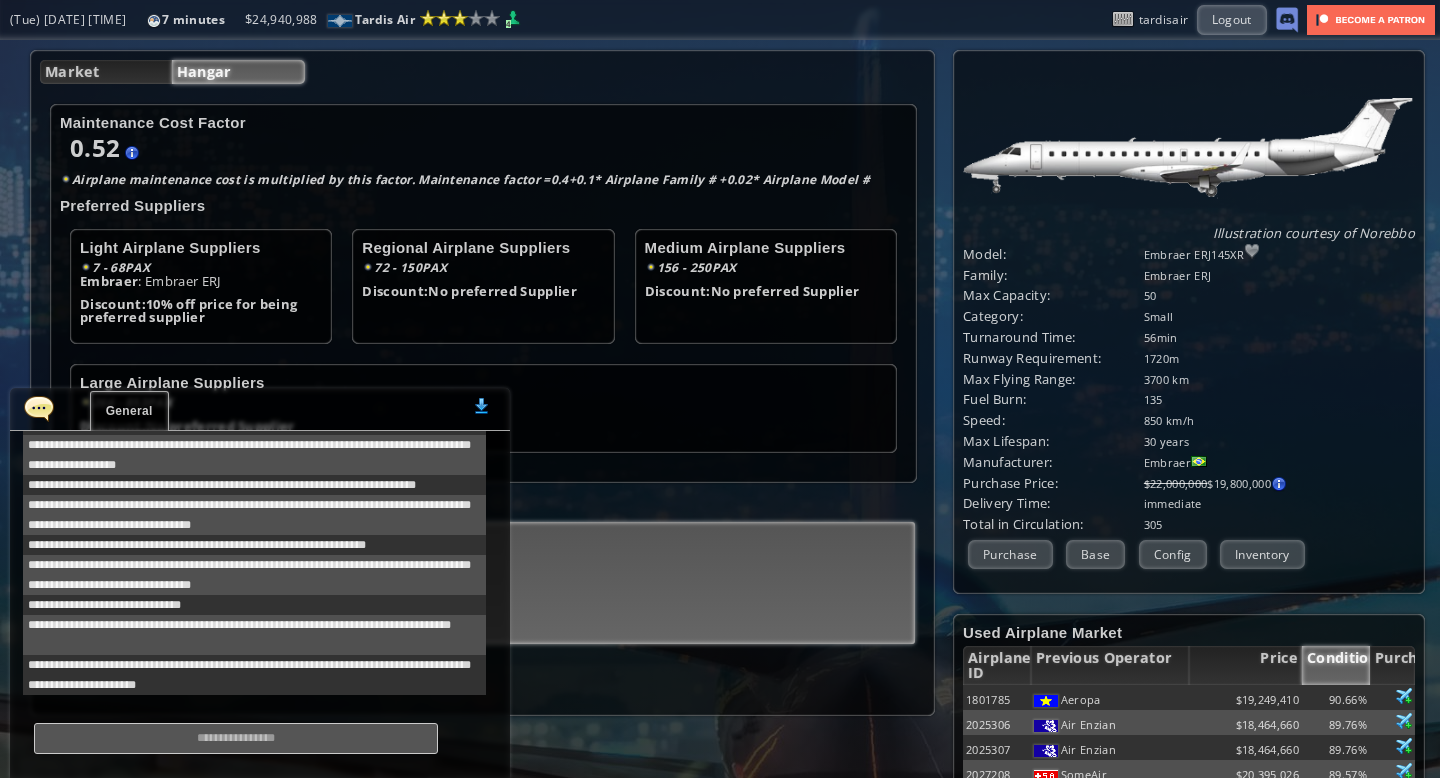 scroll, scrollTop: 578, scrollLeft: 0, axis: vertical 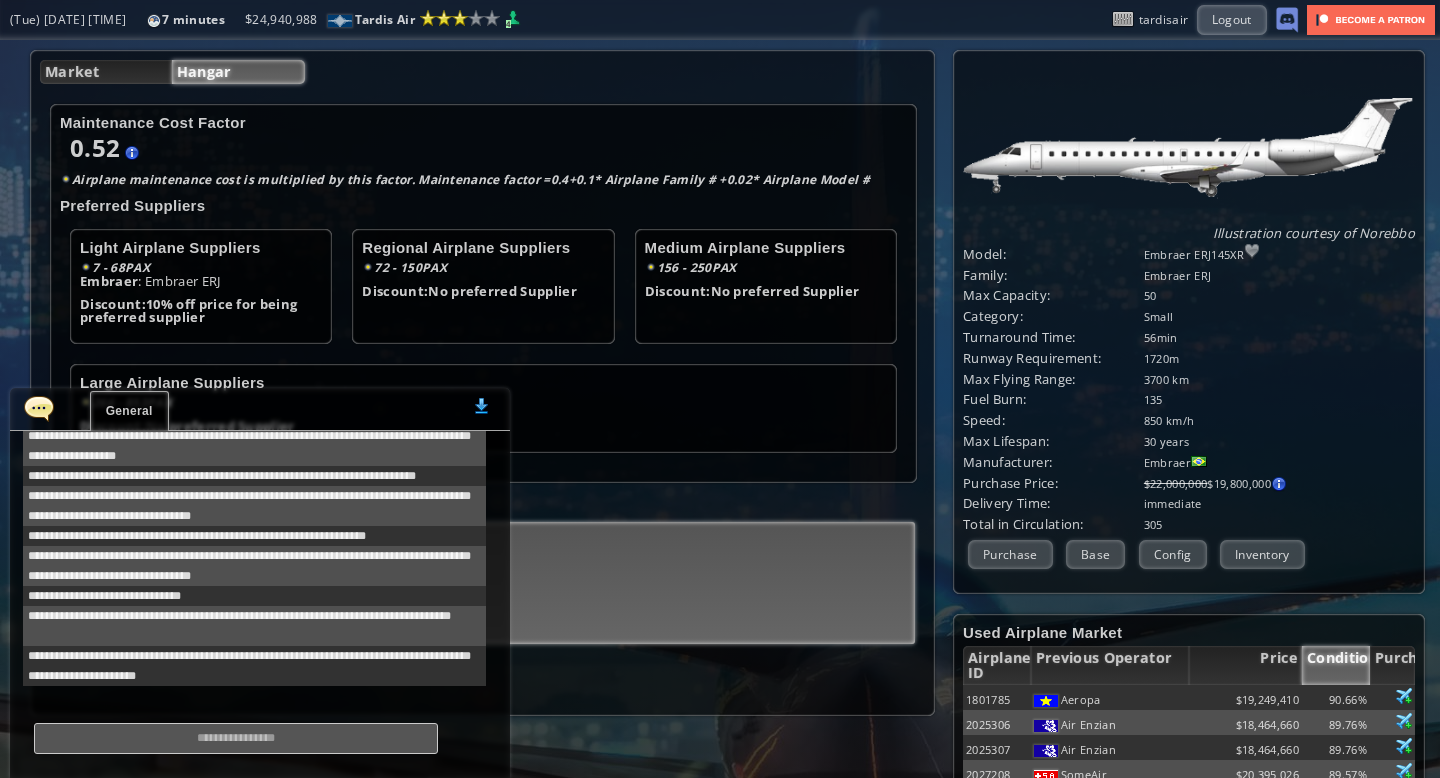 click at bounding box center (39, 408) 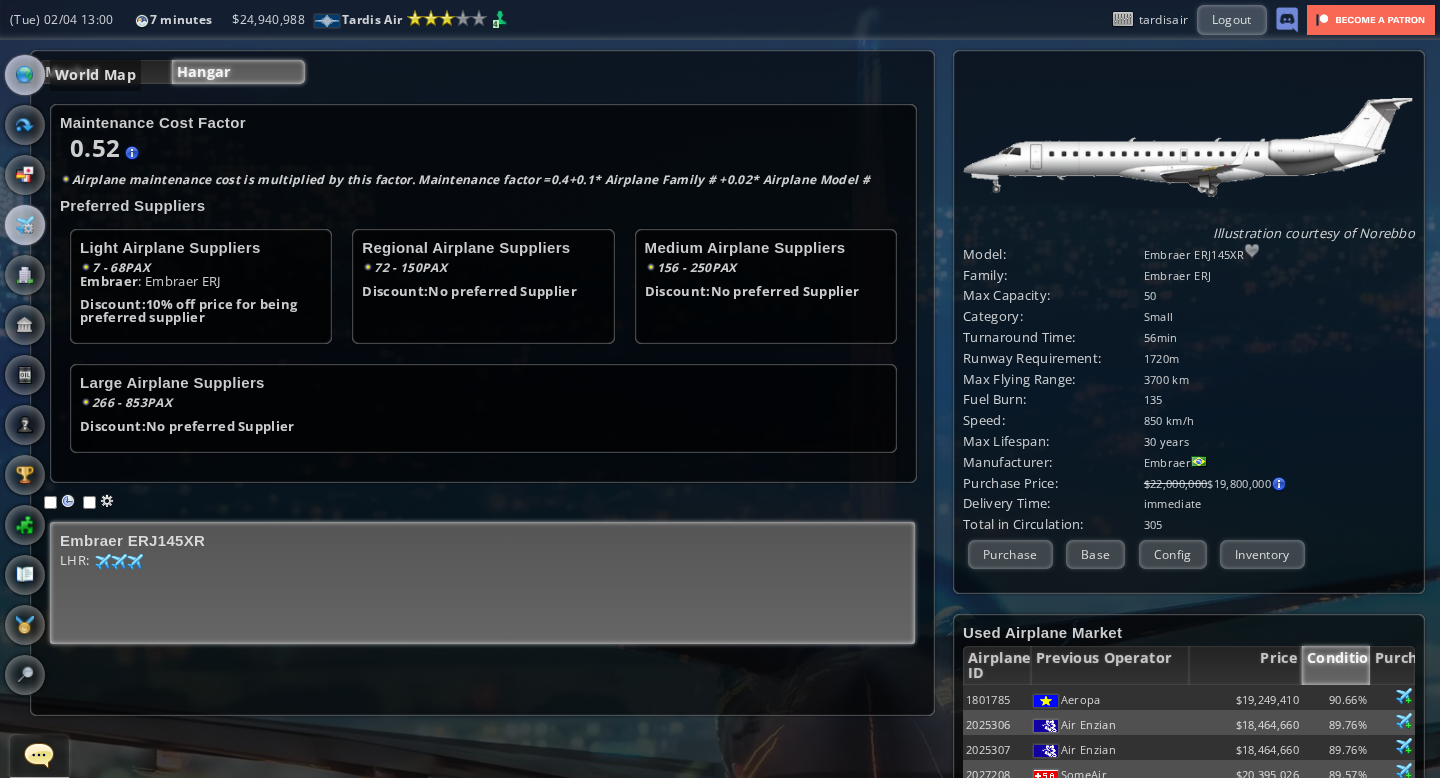 click at bounding box center (25, 75) 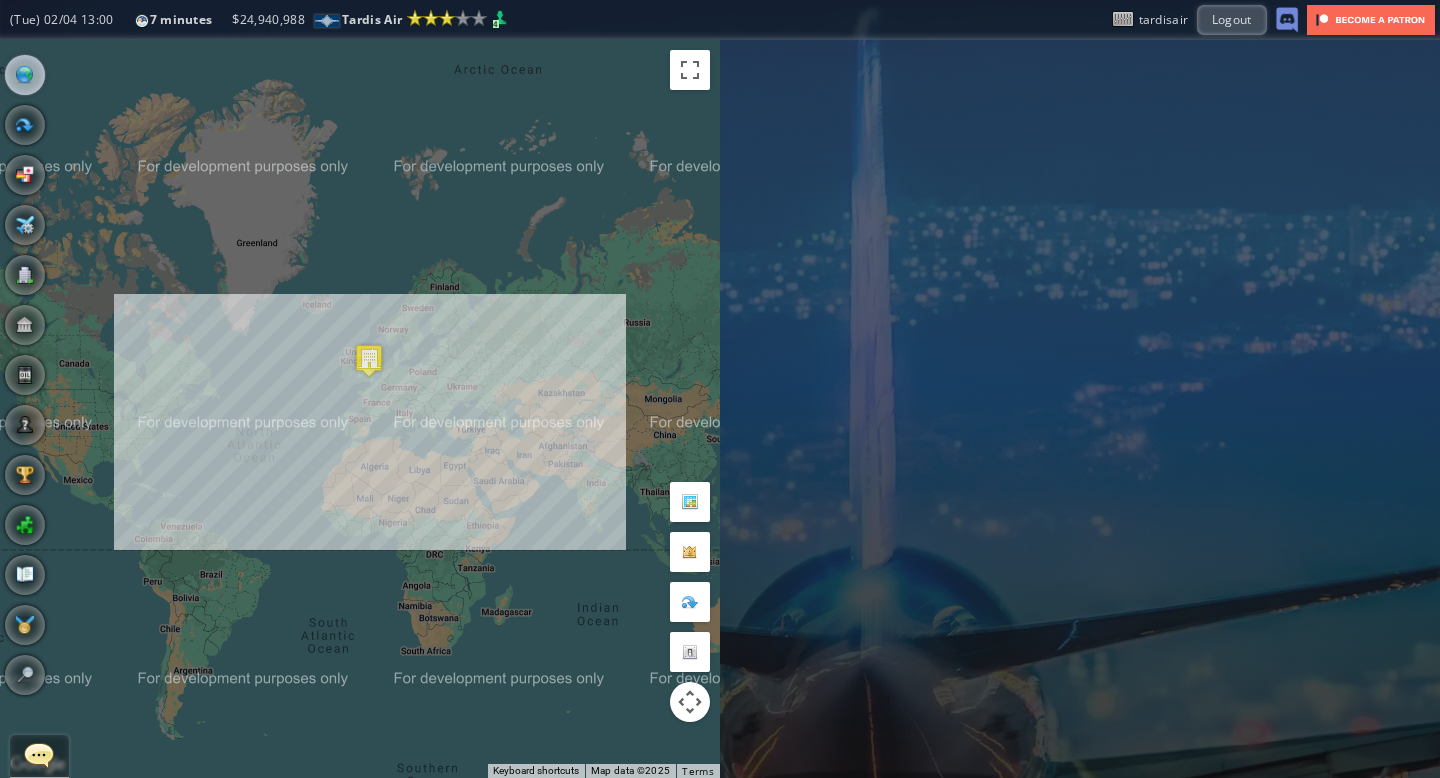 drag, startPoint x: 359, startPoint y: 223, endPoint x: 368, endPoint y: 240, distance: 19.235384 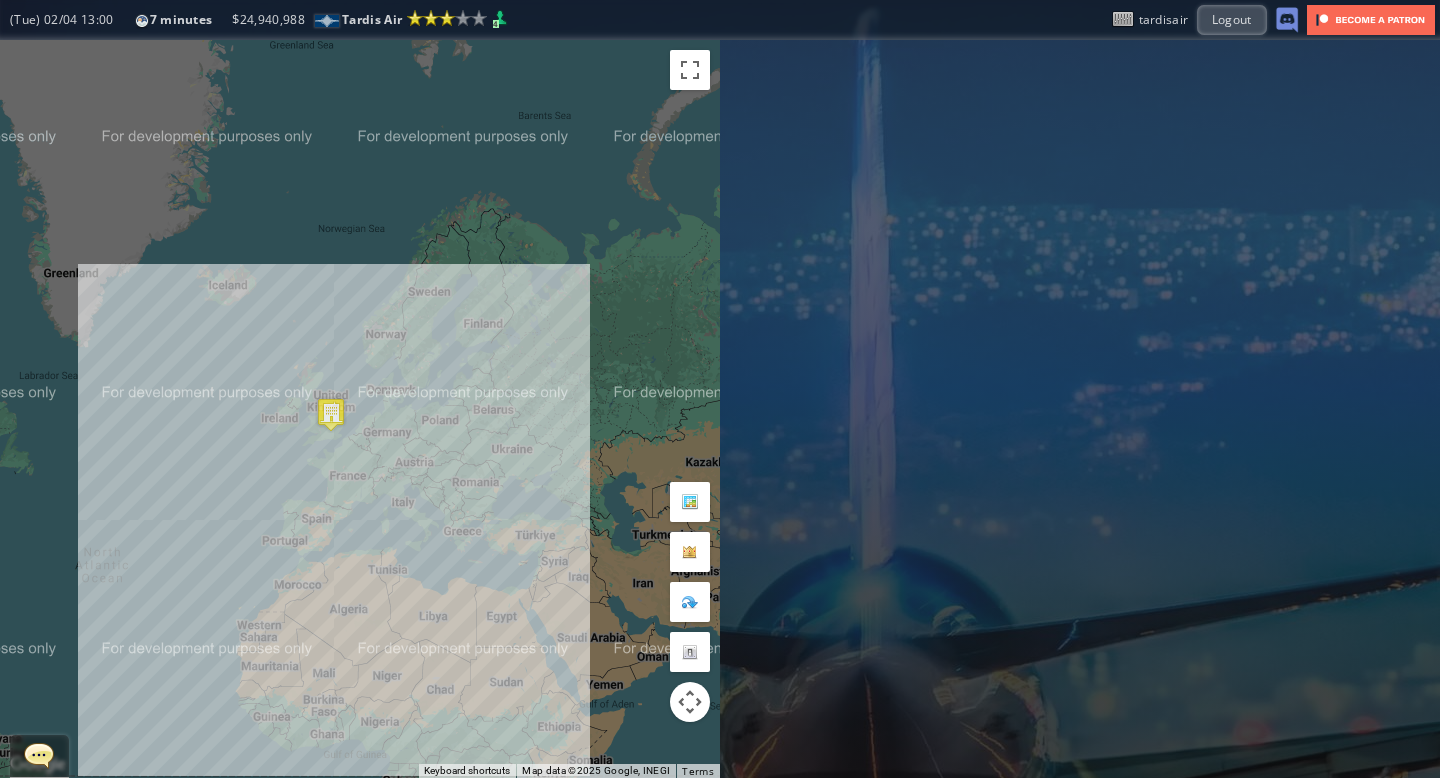 drag, startPoint x: 366, startPoint y: 283, endPoint x: 329, endPoint y: 198, distance: 92.70383 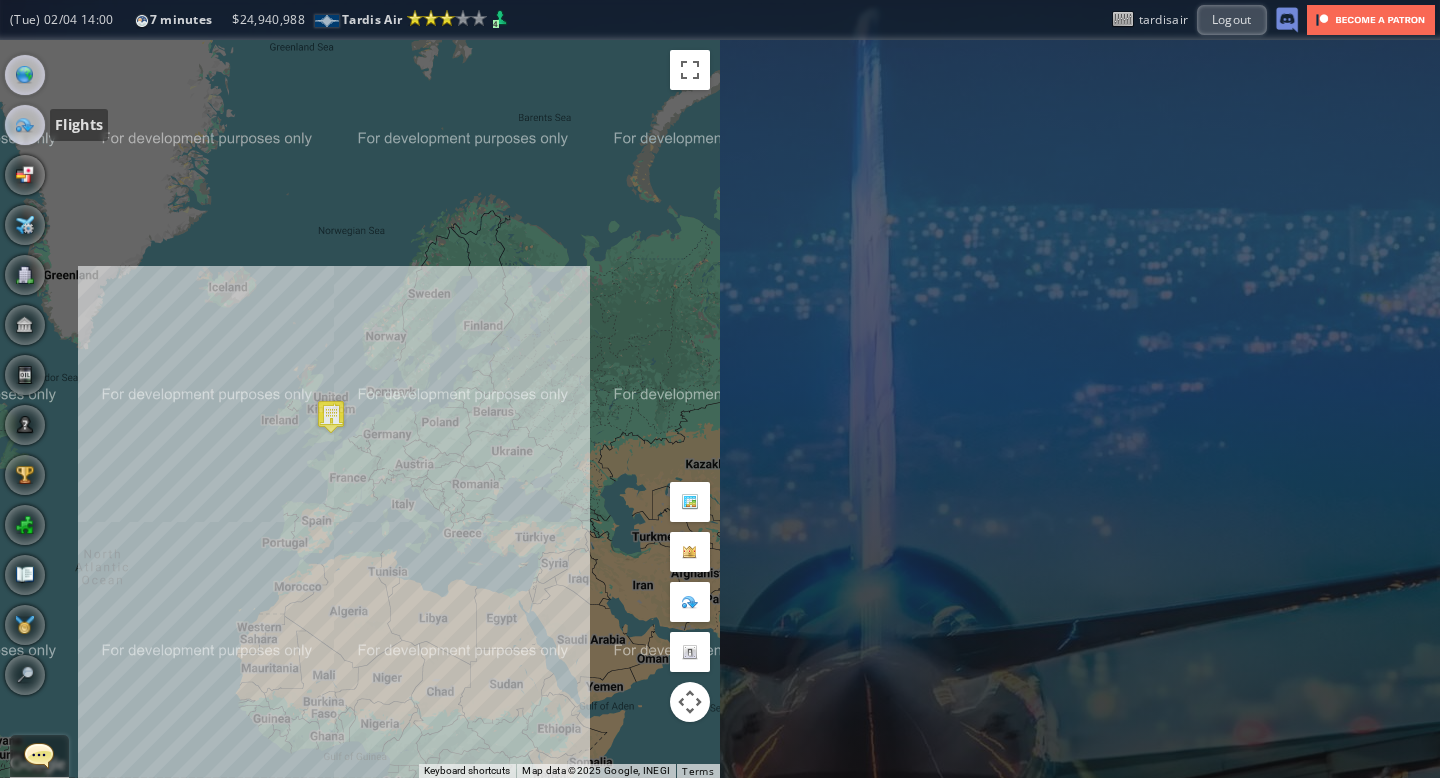 click at bounding box center [25, 125] 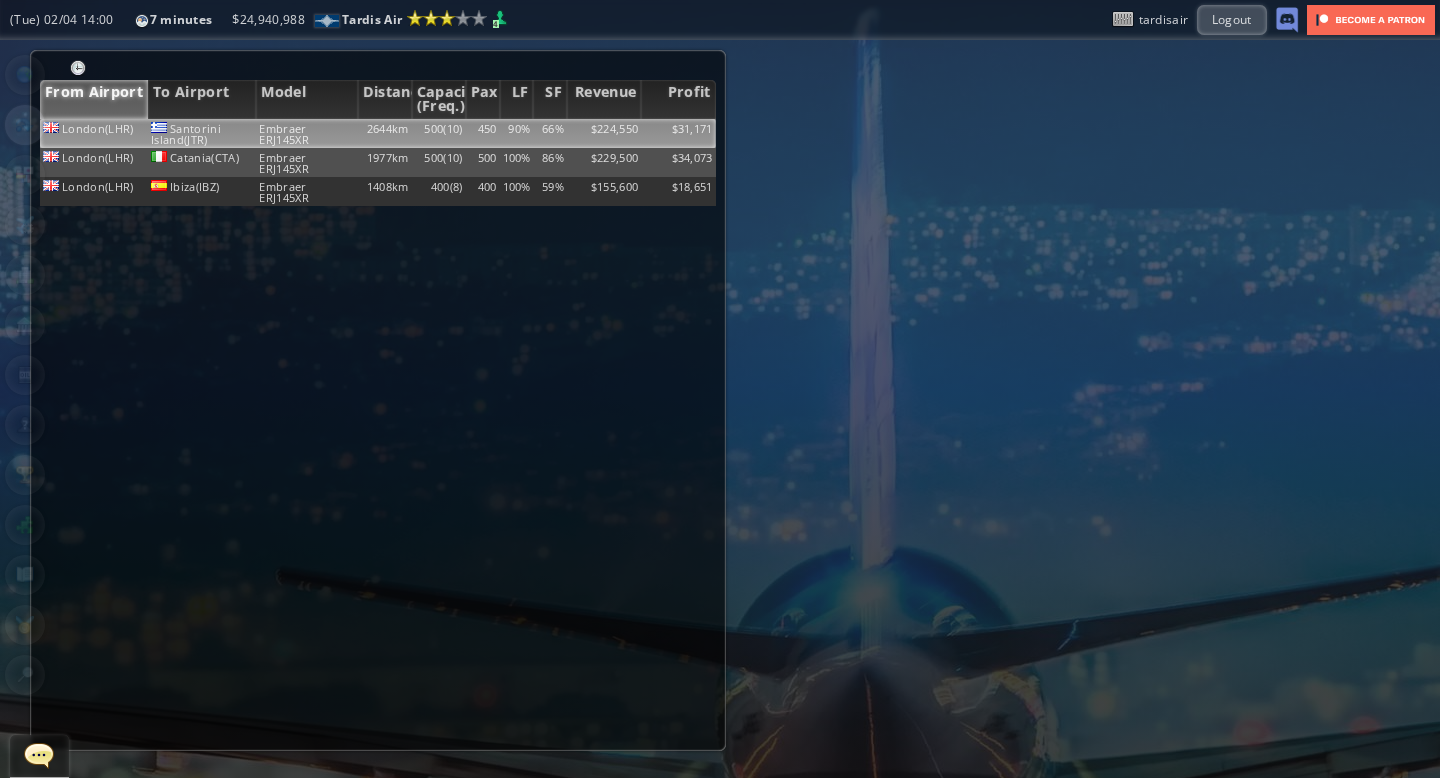 click on "450" at bounding box center [483, 133] 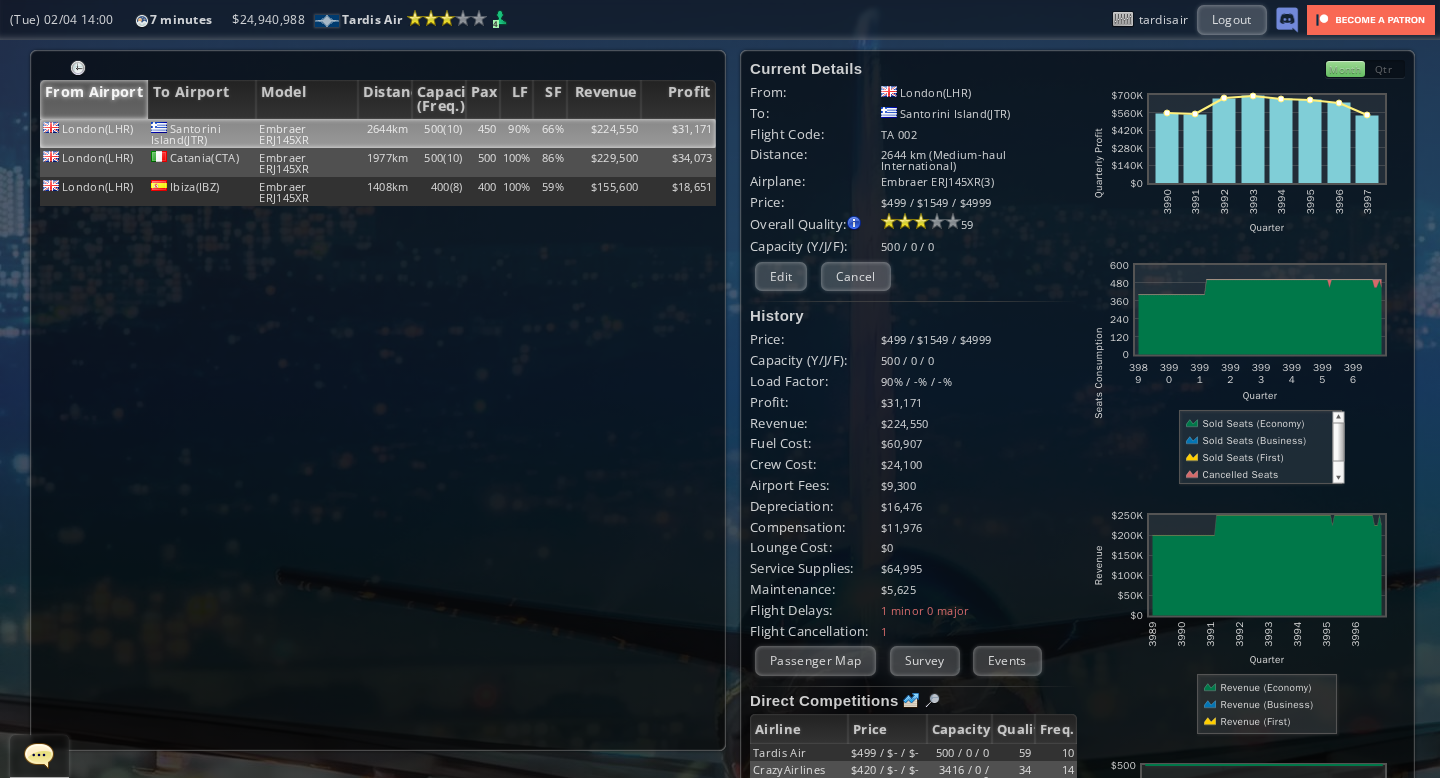 click on "Month" at bounding box center (1345, 69) 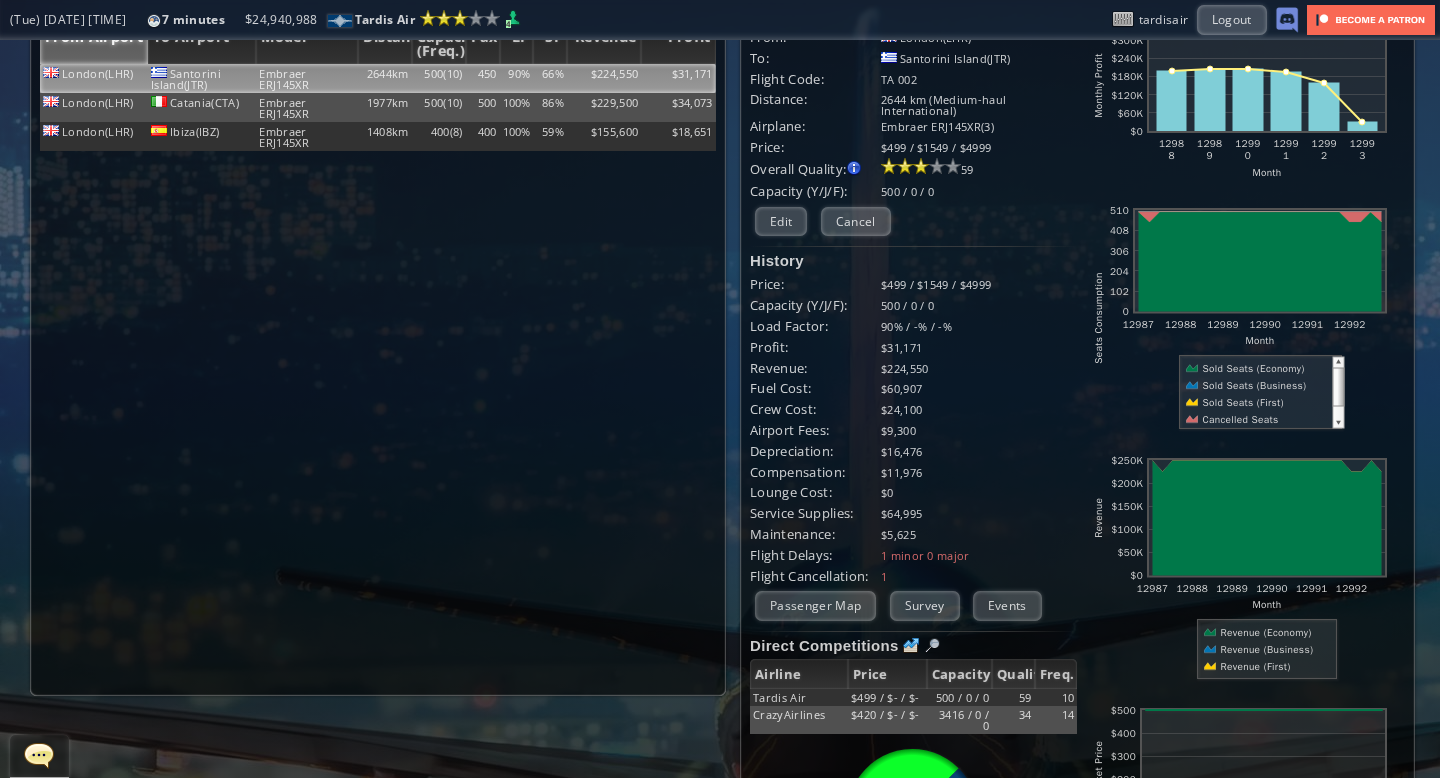 scroll, scrollTop: 0, scrollLeft: 0, axis: both 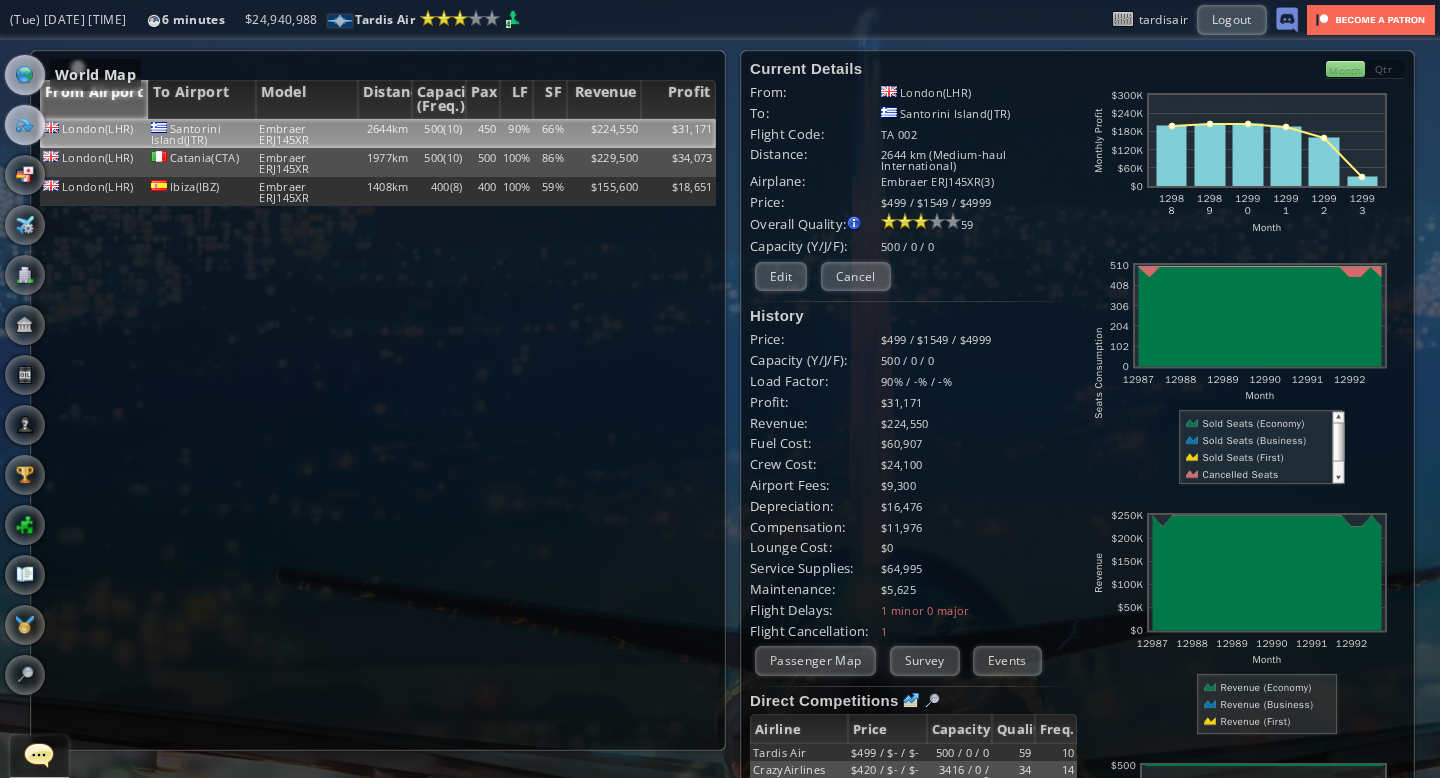 click at bounding box center [25, 75] 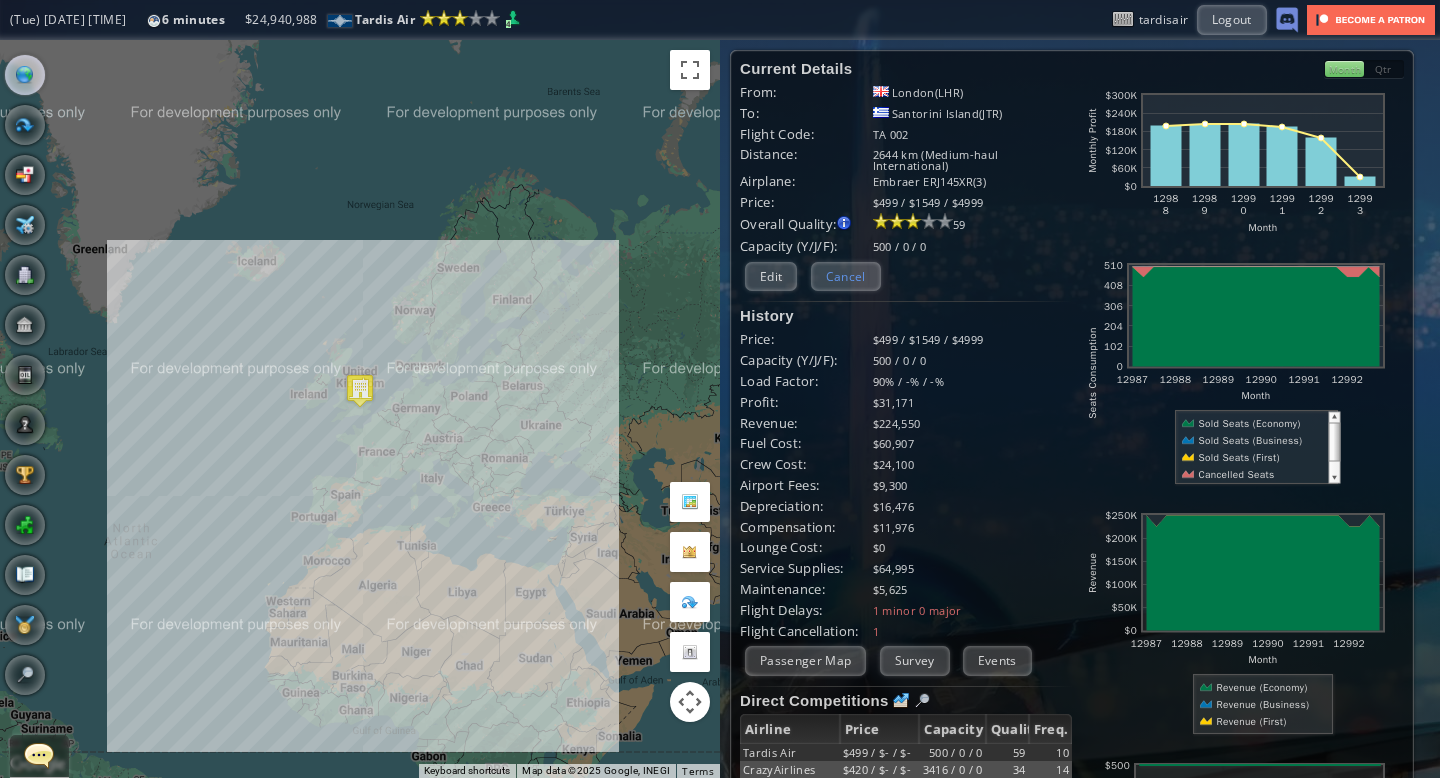 click on "Cancel" at bounding box center [846, 276] 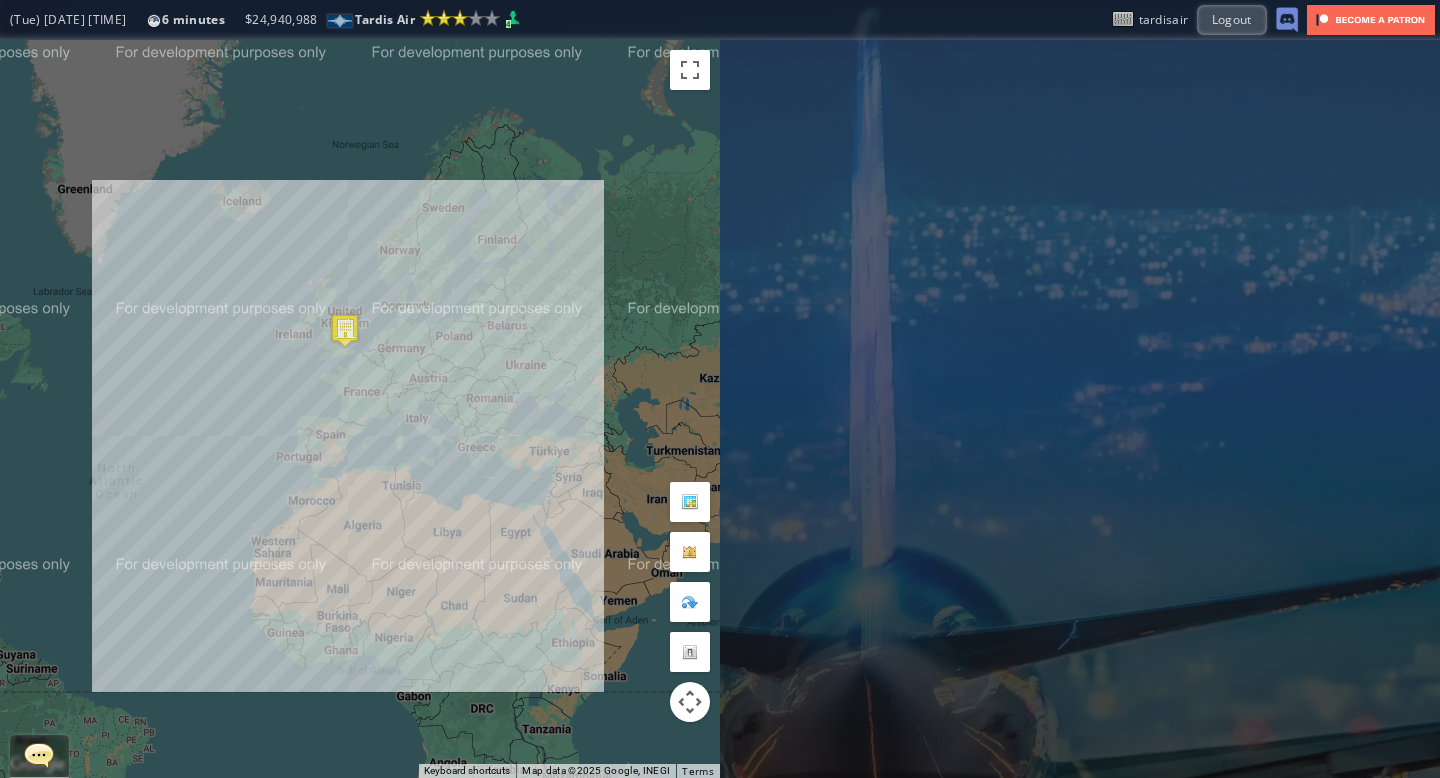 drag, startPoint x: 490, startPoint y: 322, endPoint x: 475, endPoint y: 260, distance: 63.788715 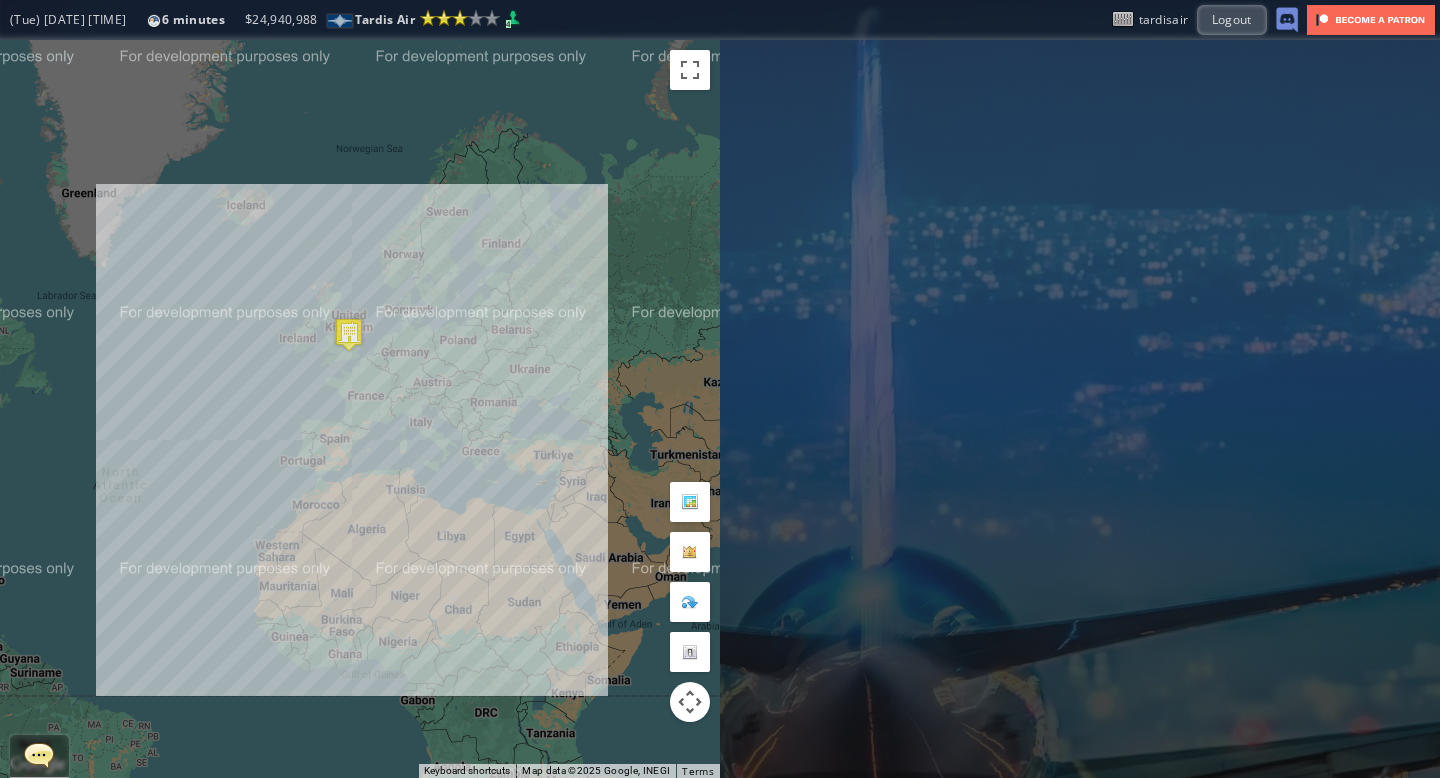 click on "To navigate, press the arrow keys." at bounding box center [360, 409] 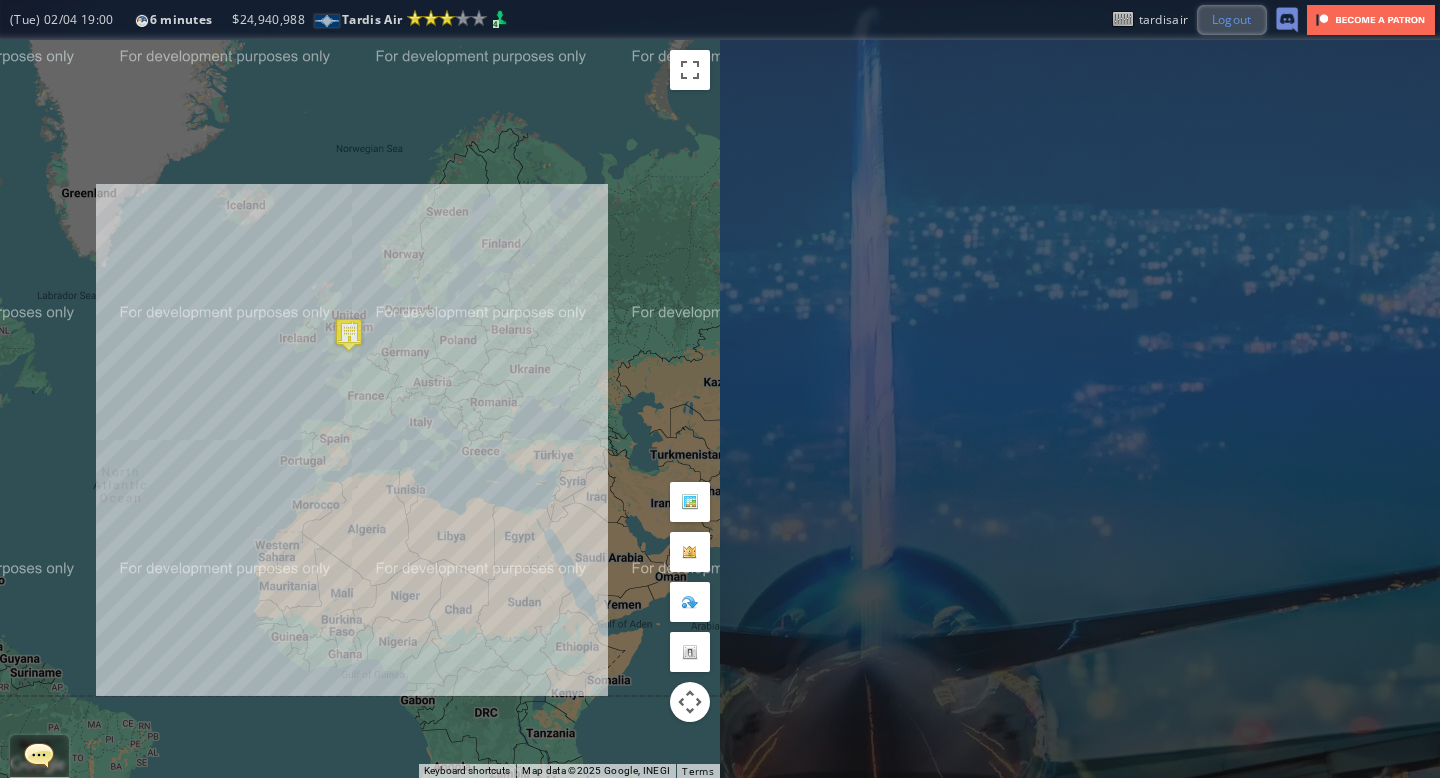 click on "Logout" at bounding box center (1232, 19) 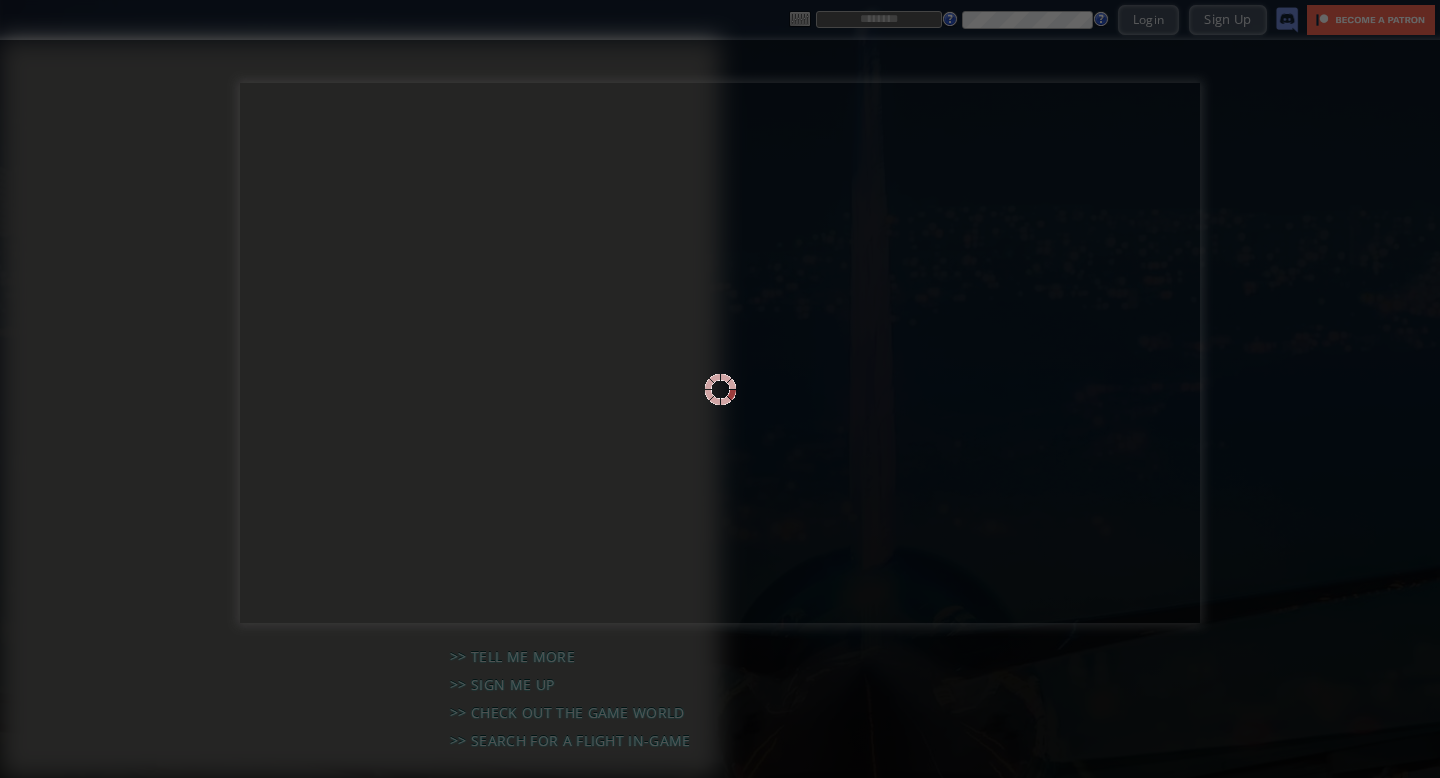 scroll, scrollTop: 0, scrollLeft: 0, axis: both 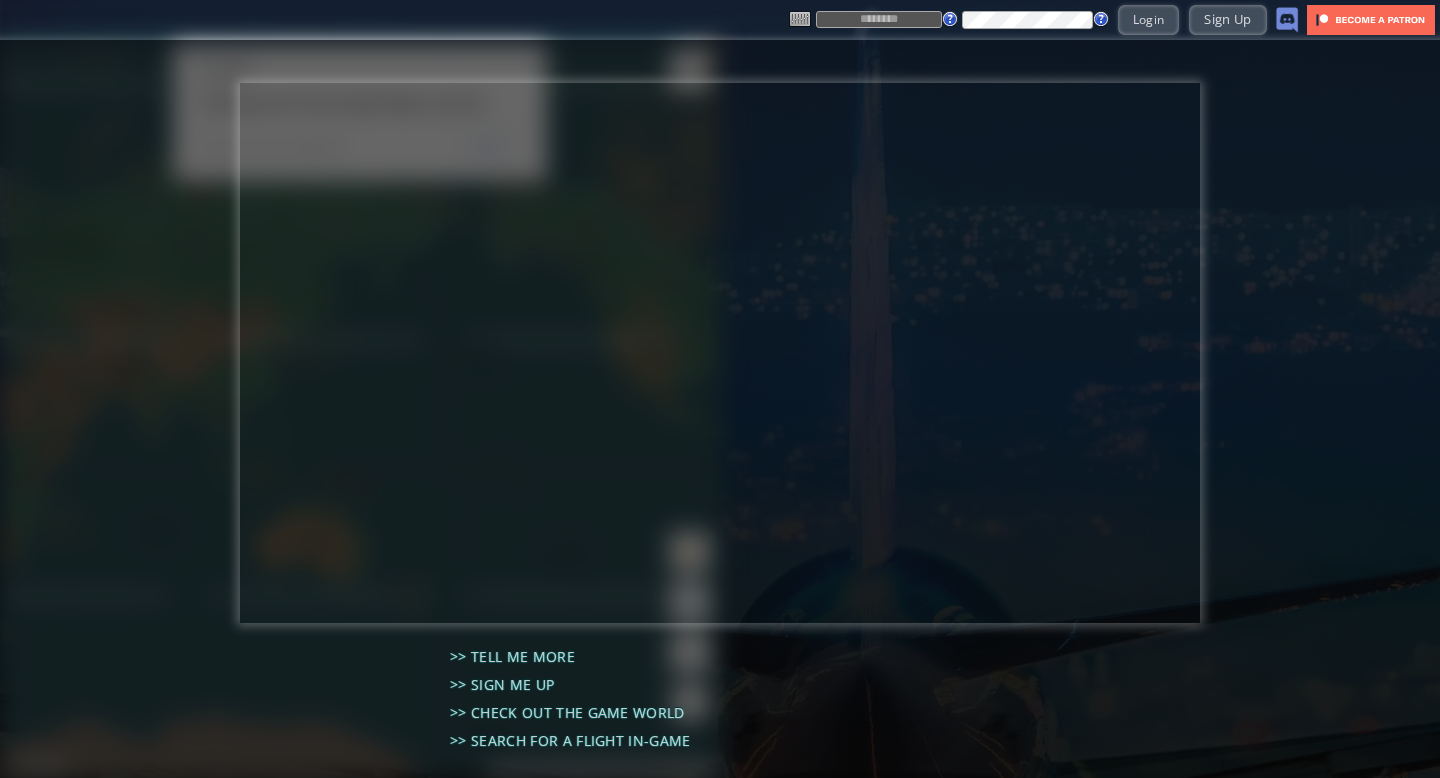 click at bounding box center [879, 19] 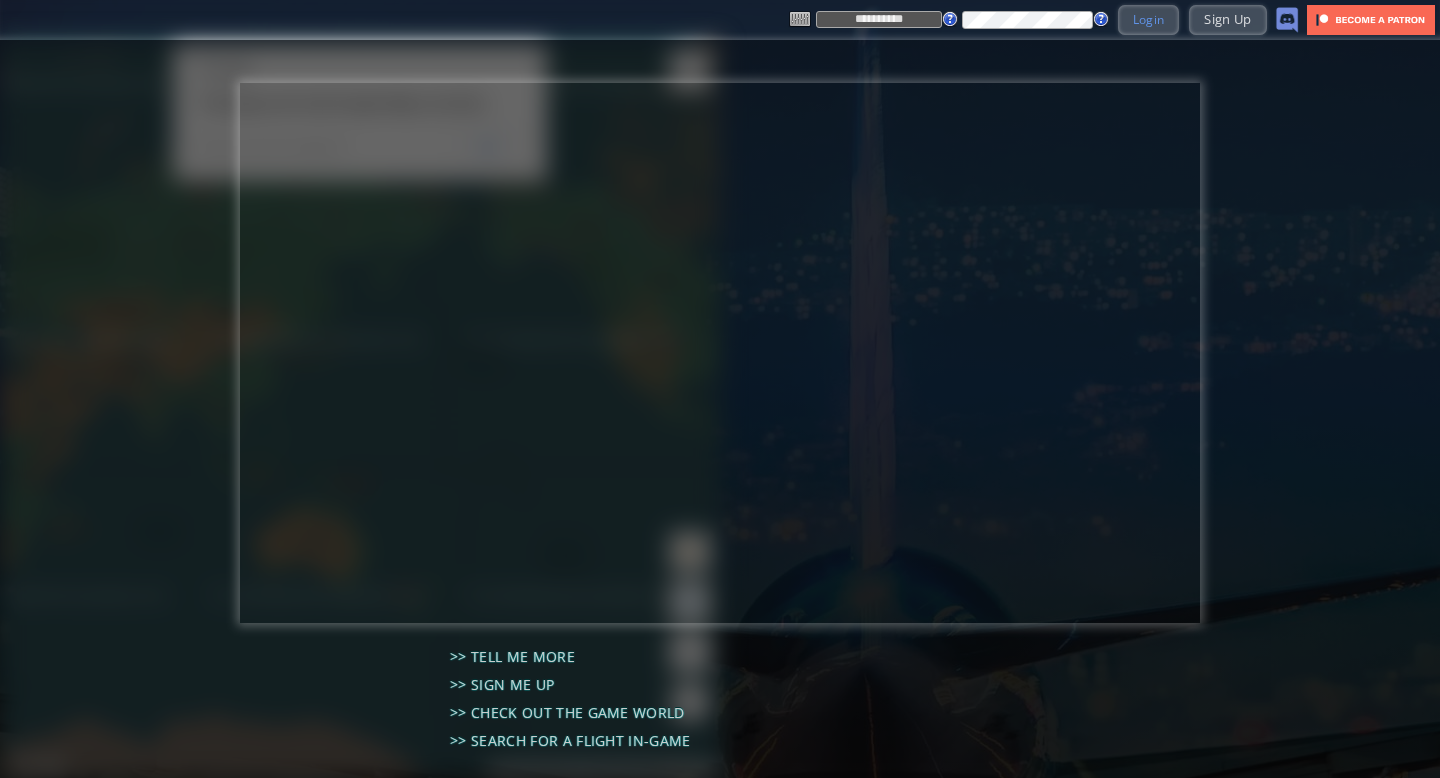 click on "Login" at bounding box center (1149, 19) 